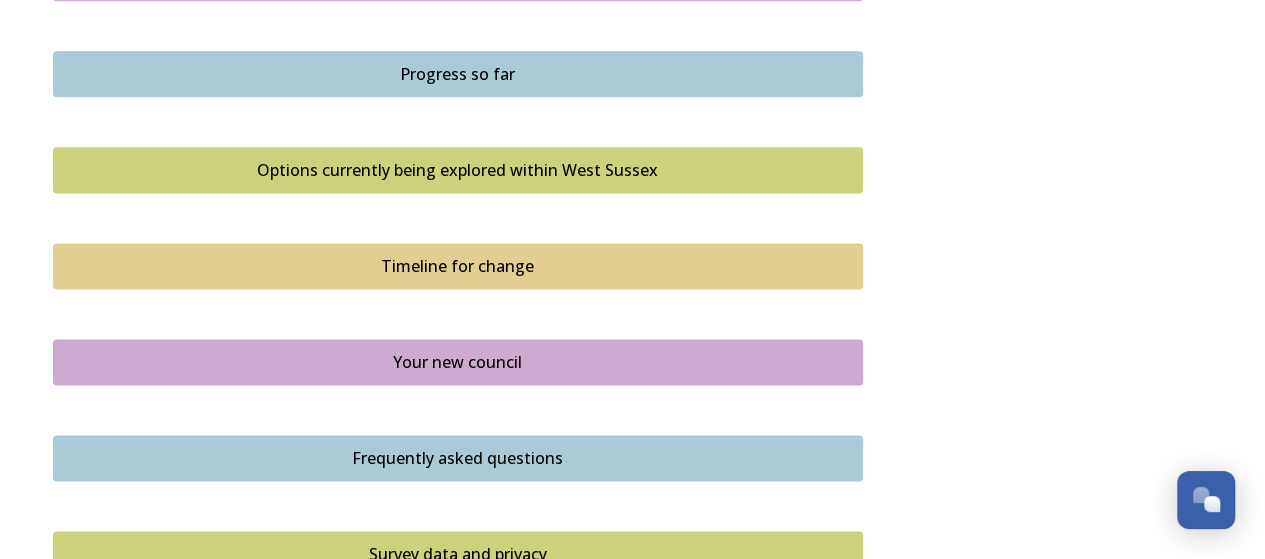 scroll, scrollTop: 1254, scrollLeft: 0, axis: vertical 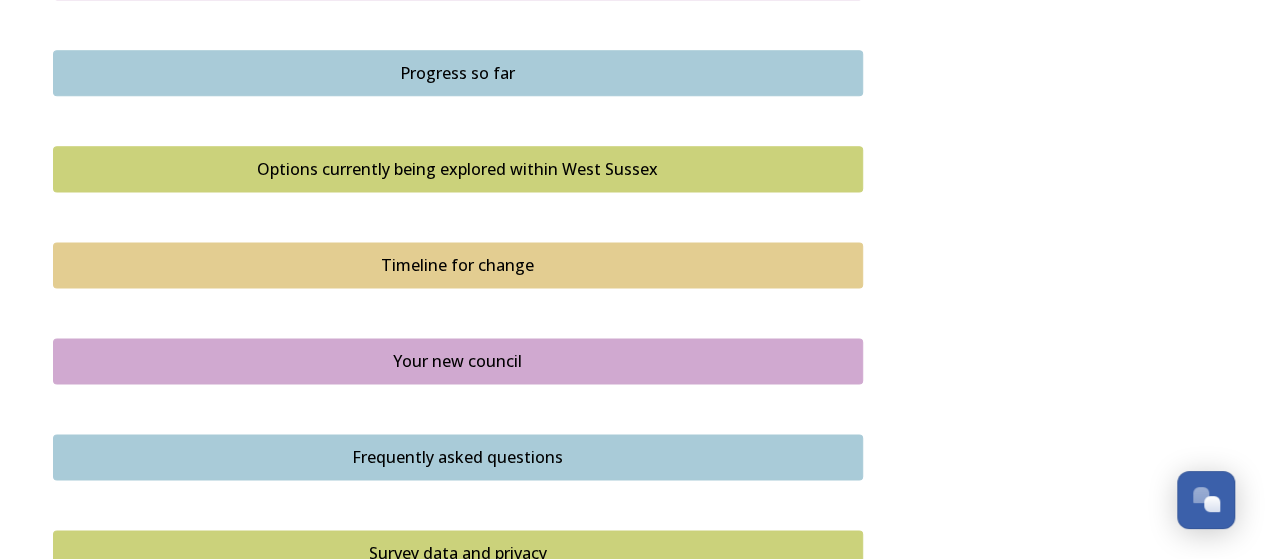 click on "Options currently being explored within West Sussex" at bounding box center [458, 169] 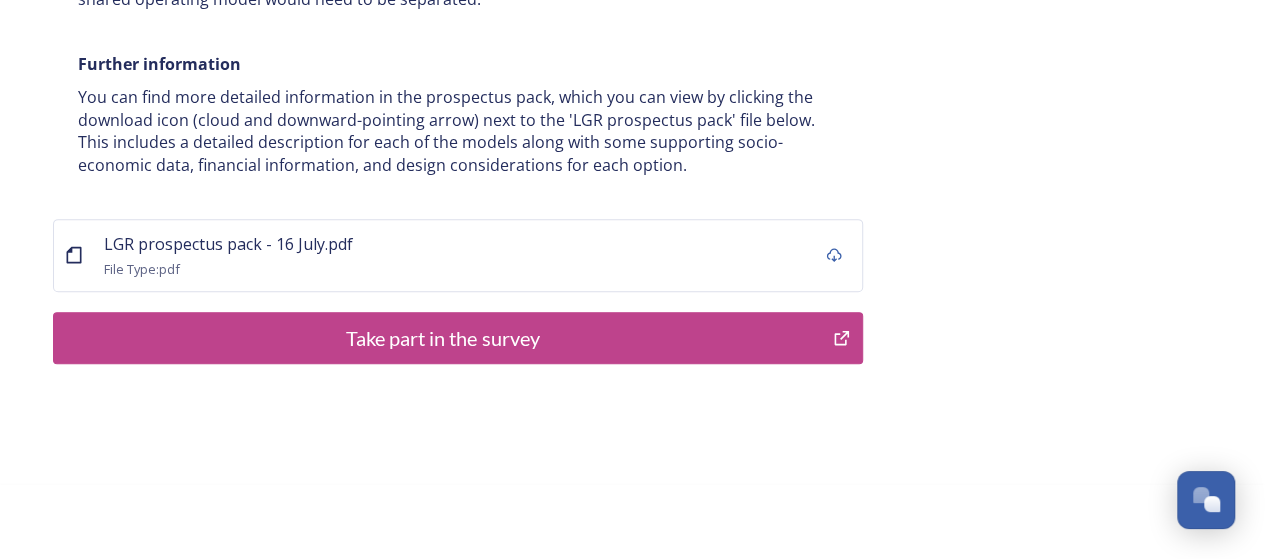 scroll, scrollTop: 4154, scrollLeft: 0, axis: vertical 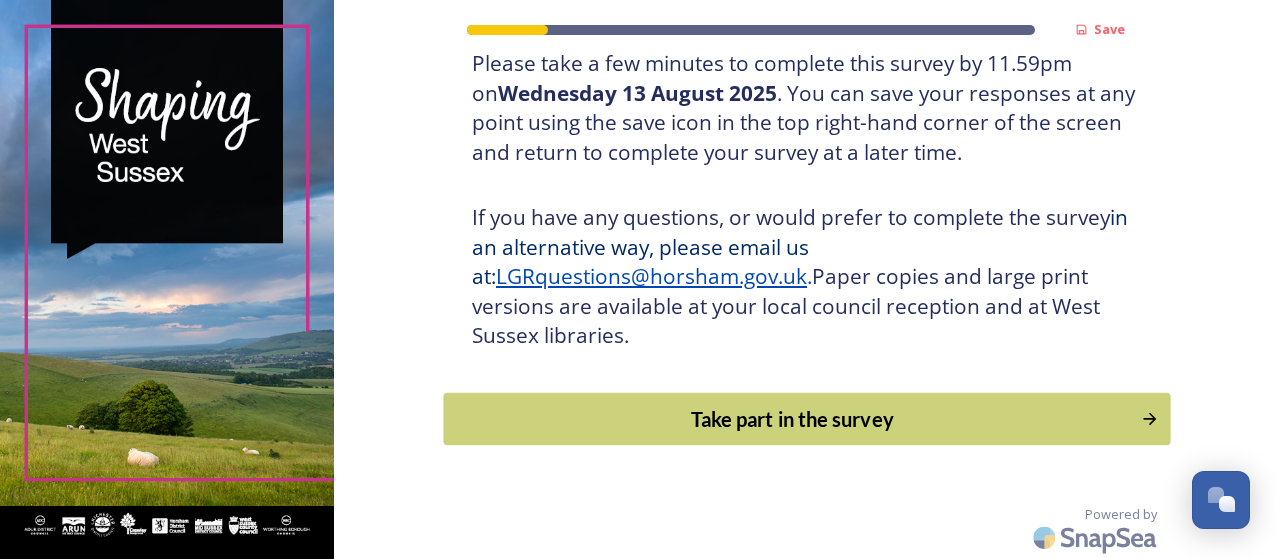 click on "Take part in the survey" at bounding box center [793, 419] 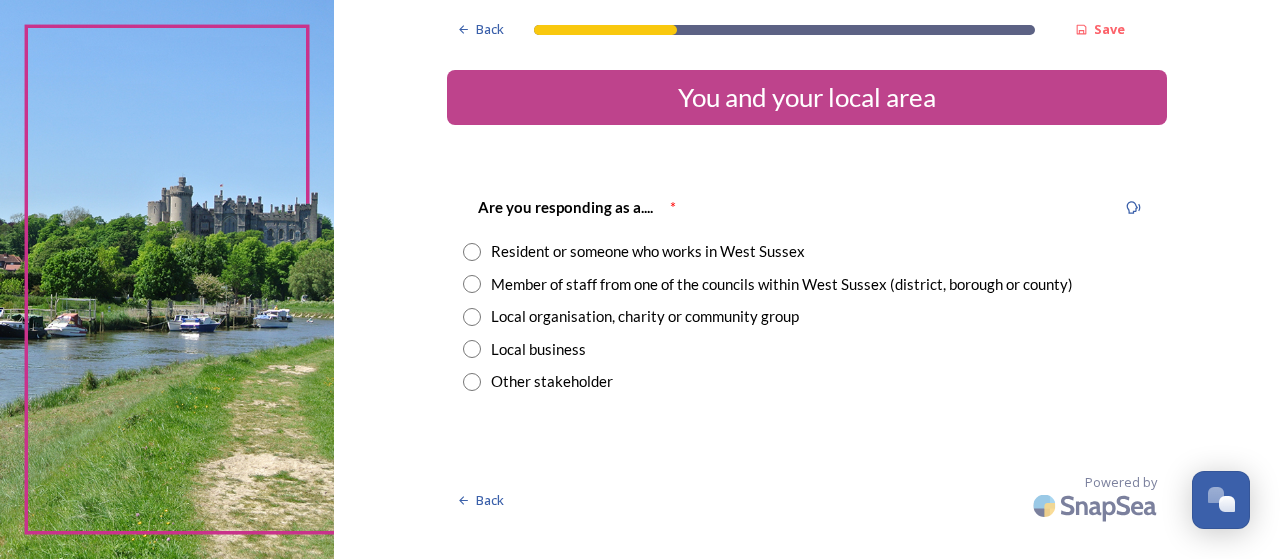 click at bounding box center [472, 284] 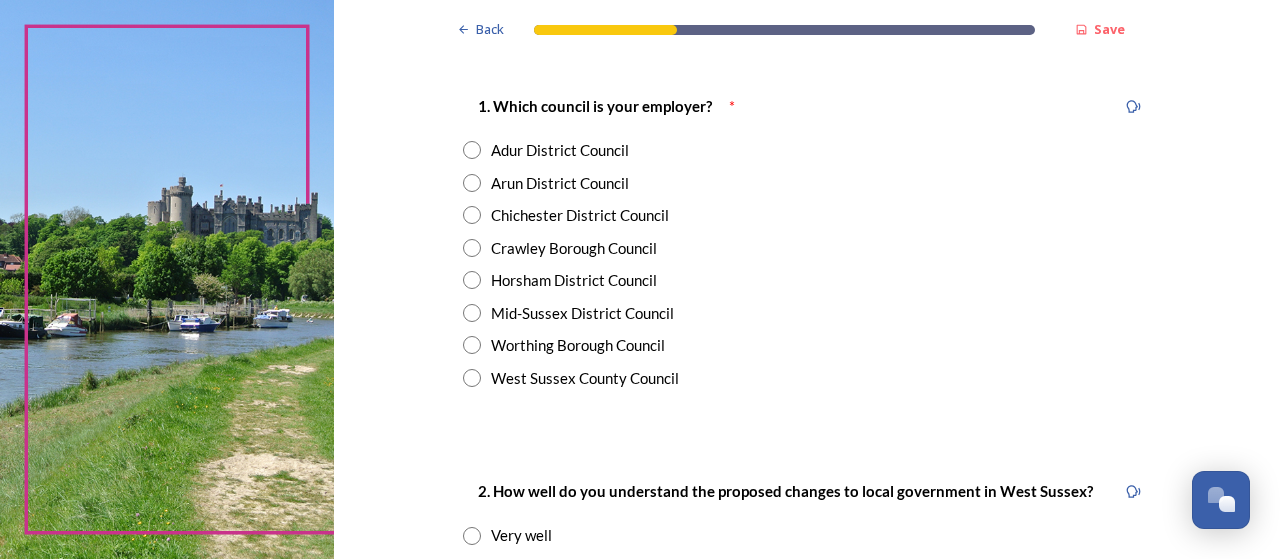 scroll, scrollTop: 390, scrollLeft: 0, axis: vertical 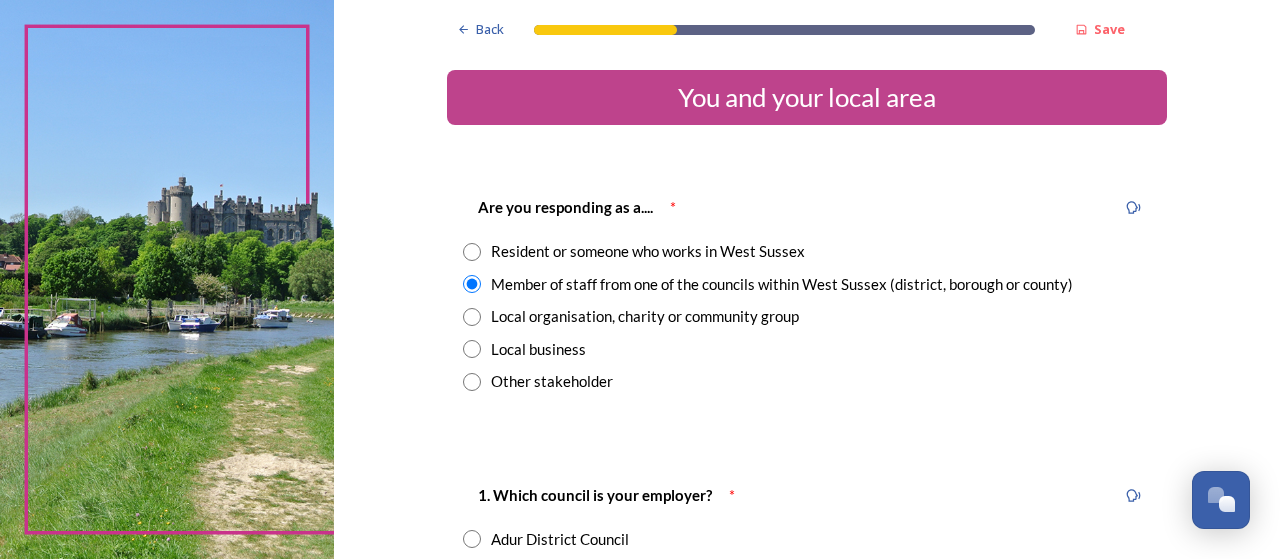 click at bounding box center [472, 252] 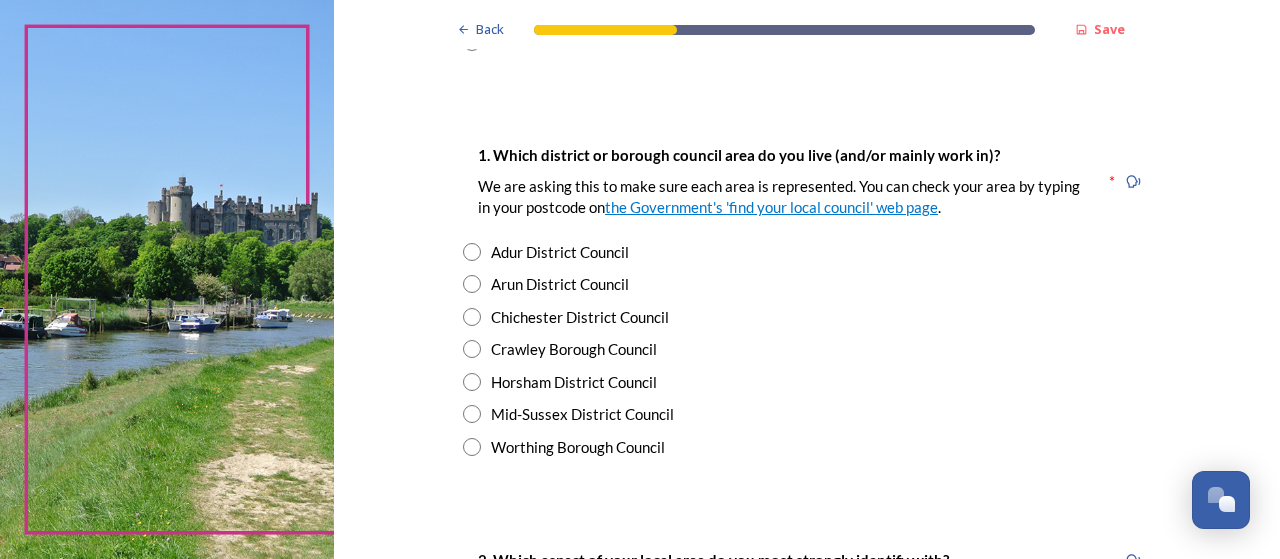 scroll, scrollTop: 389, scrollLeft: 0, axis: vertical 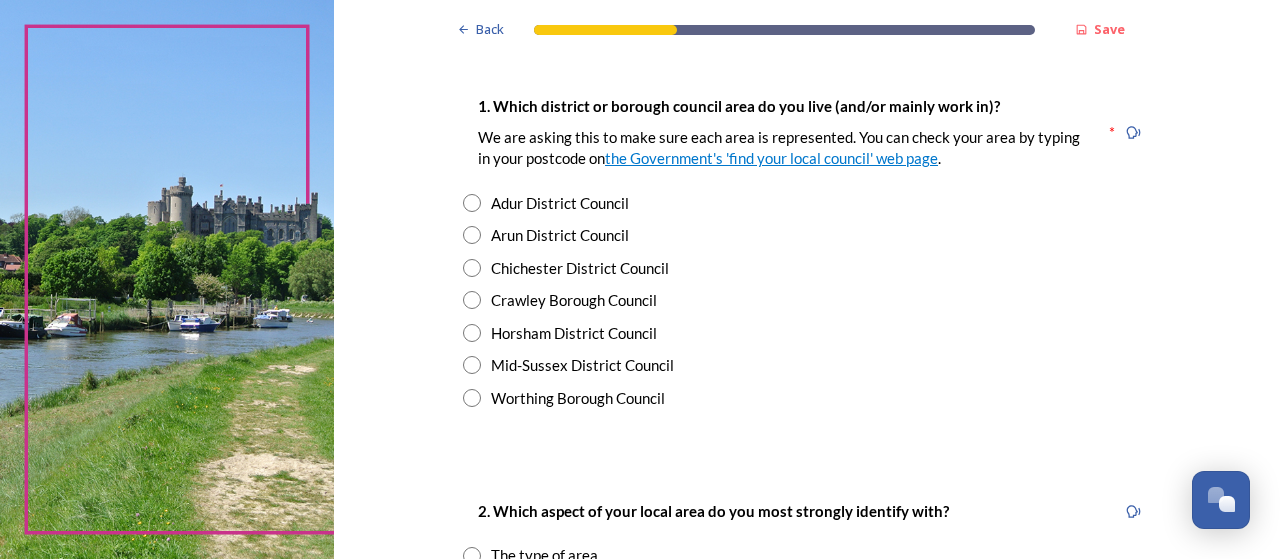 click at bounding box center [472, 398] 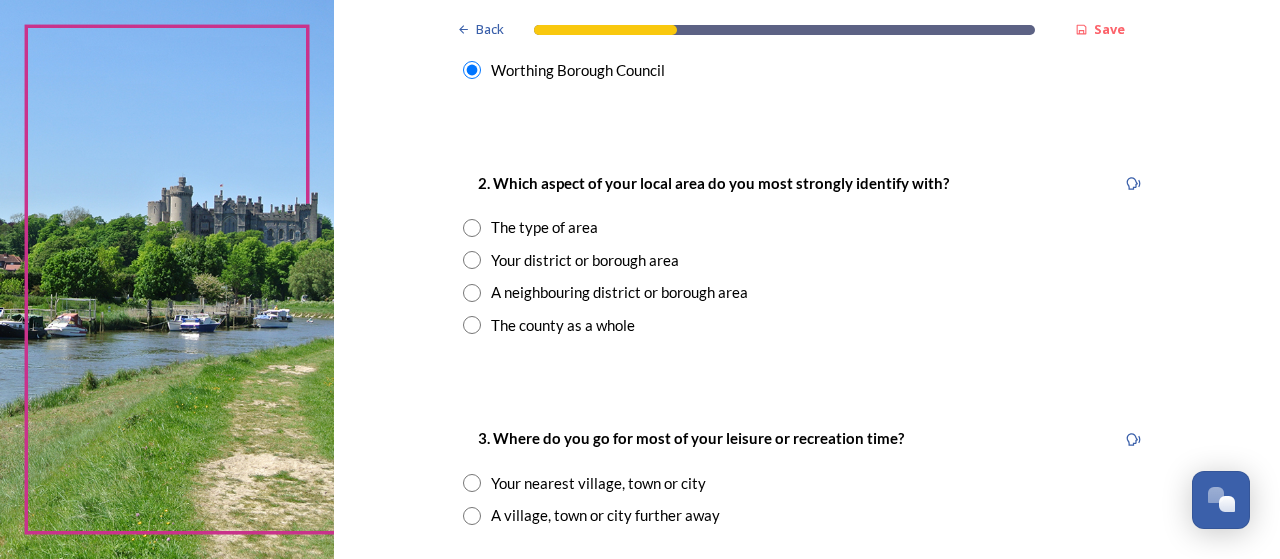 scroll, scrollTop: 717, scrollLeft: 0, axis: vertical 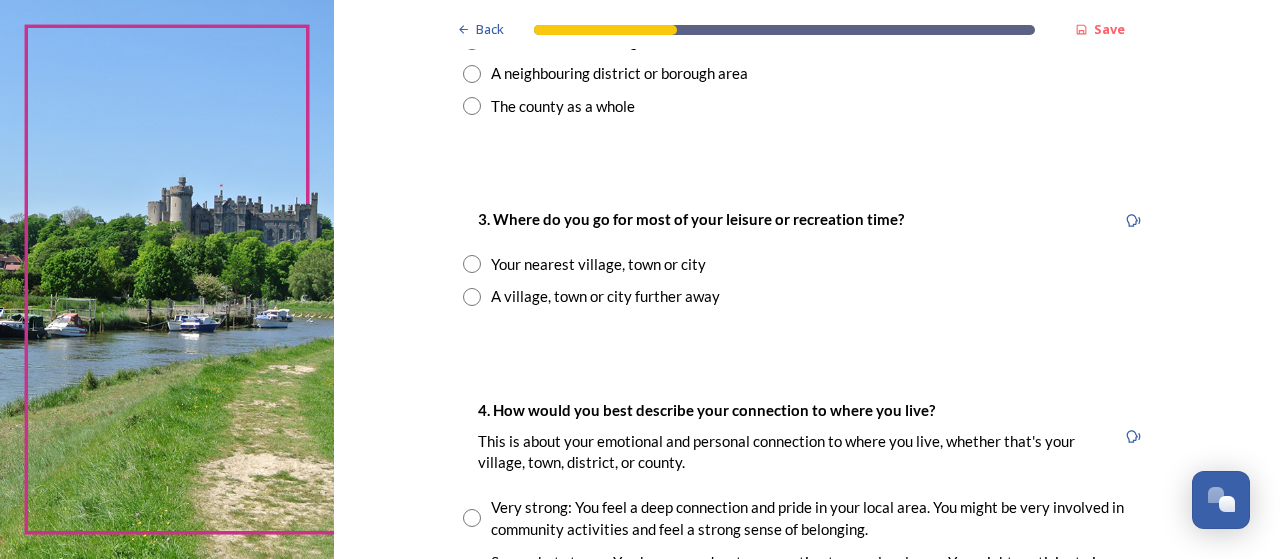 click at bounding box center [472, 264] 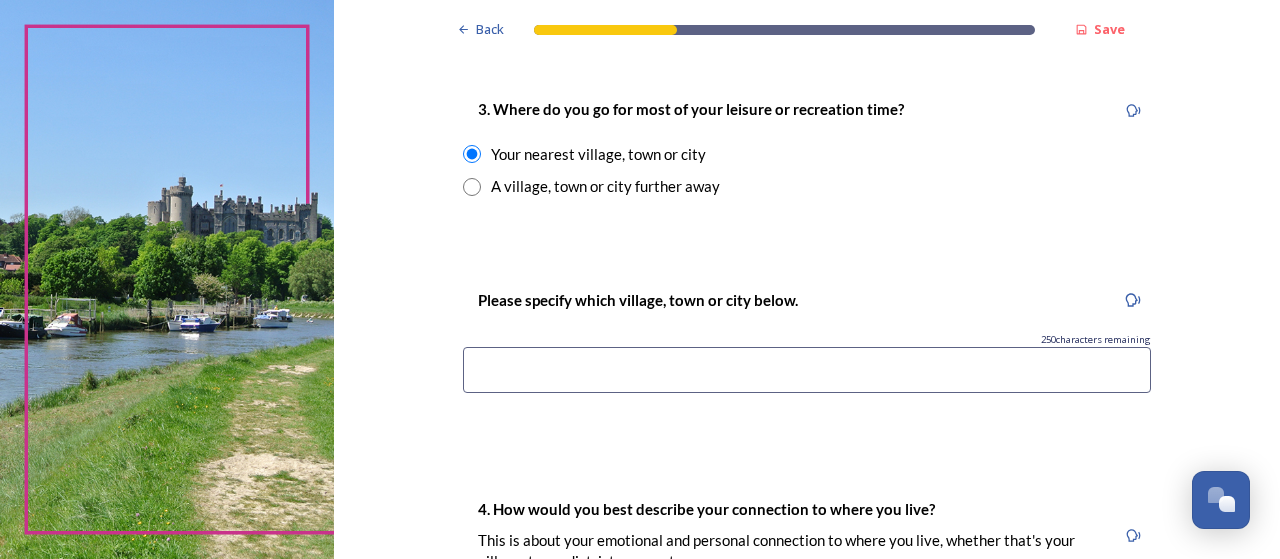 scroll, scrollTop: 1046, scrollLeft: 0, axis: vertical 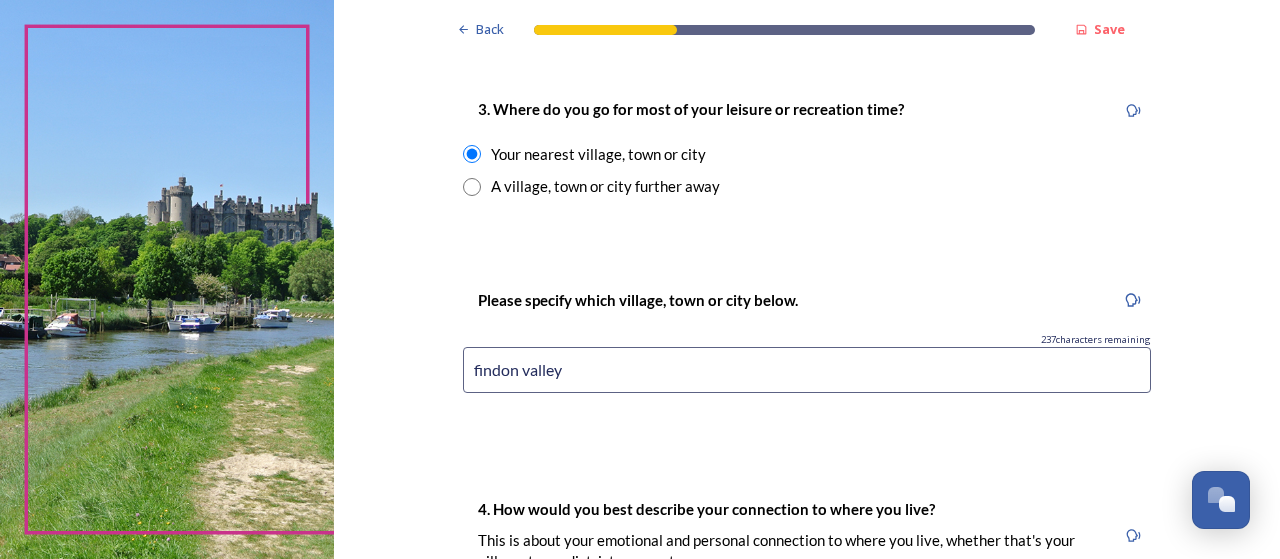 type on "findon valley" 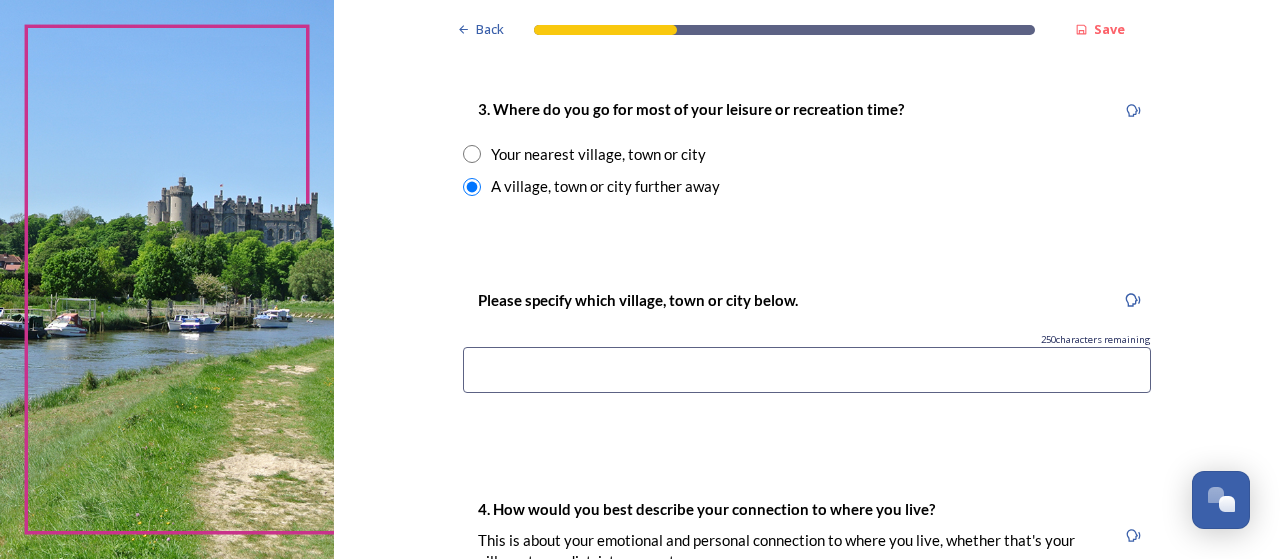 click at bounding box center (472, 154) 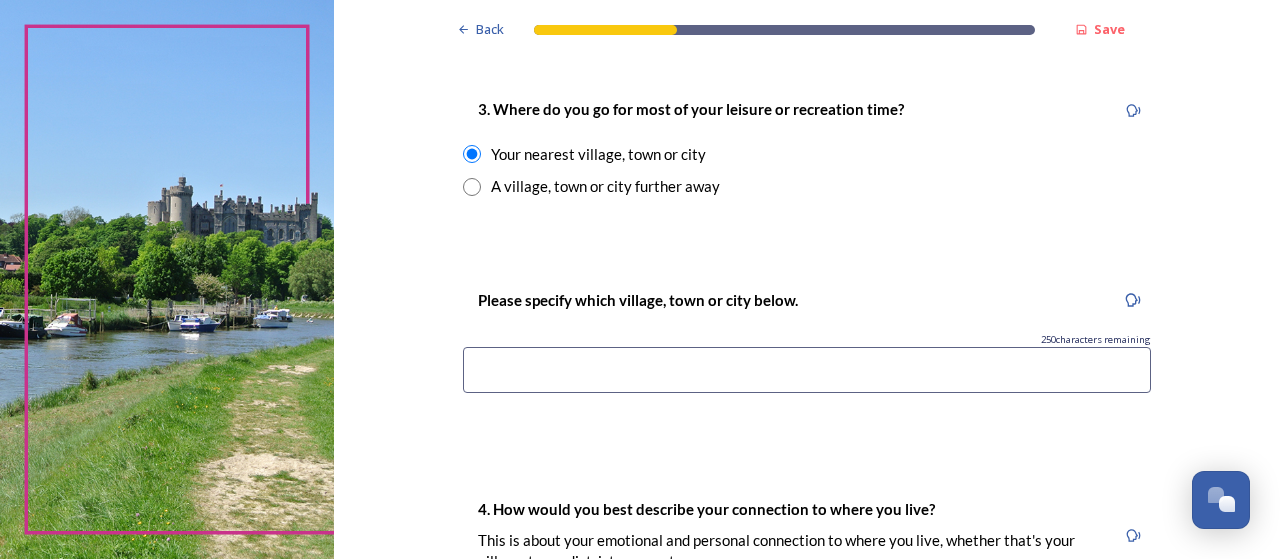 click at bounding box center (807, 370) 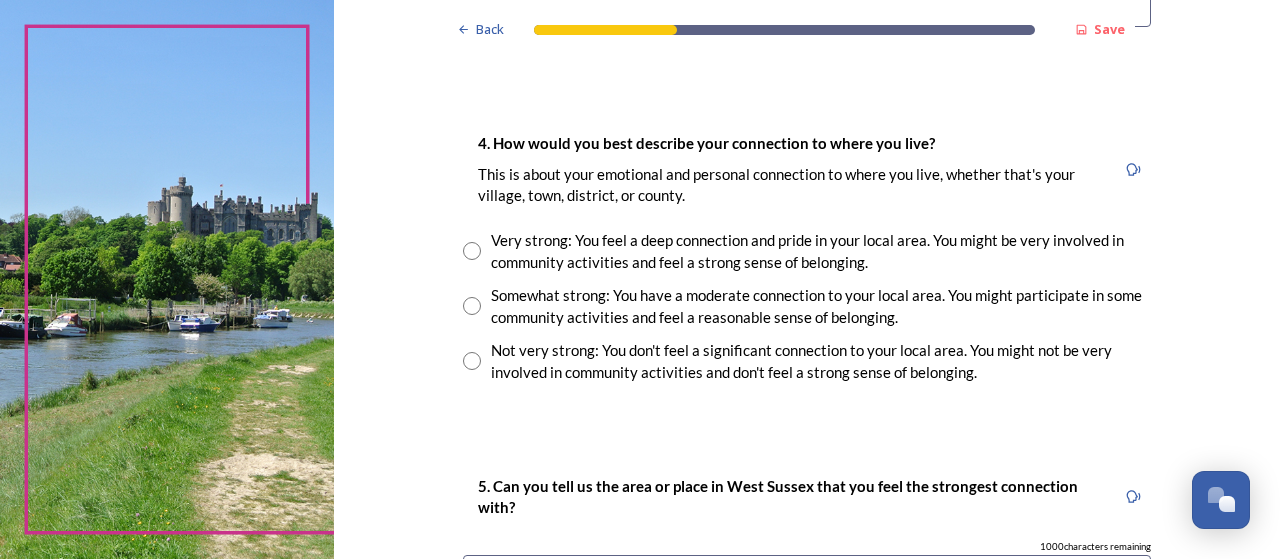 scroll, scrollTop: 1411, scrollLeft: 0, axis: vertical 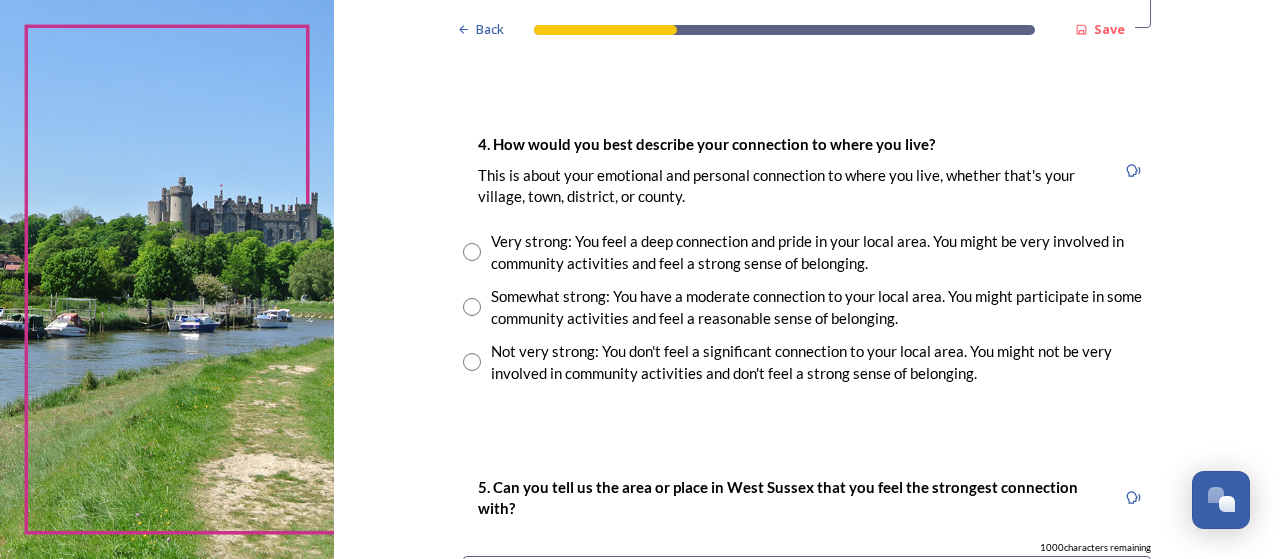 type on "Findon valley and findon village" 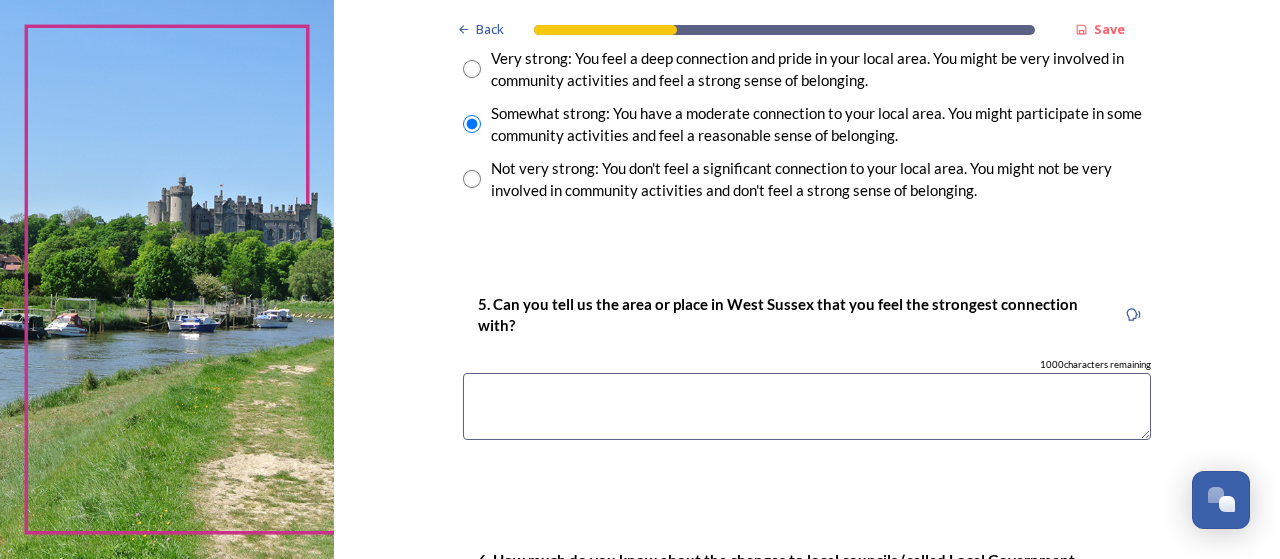 scroll, scrollTop: 1597, scrollLeft: 0, axis: vertical 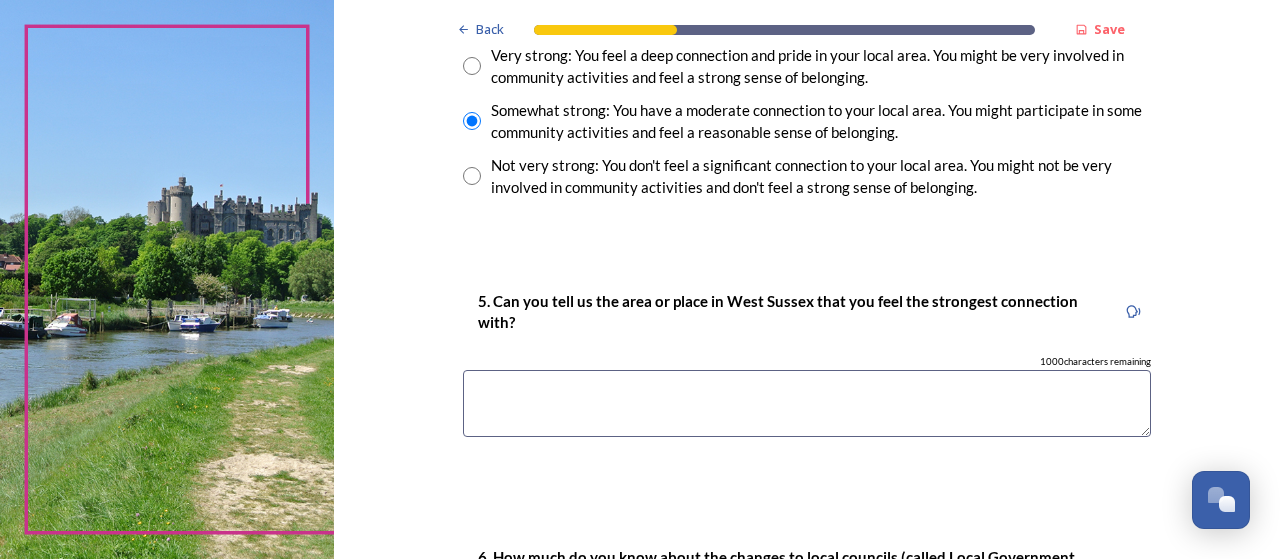 click at bounding box center (807, 403) 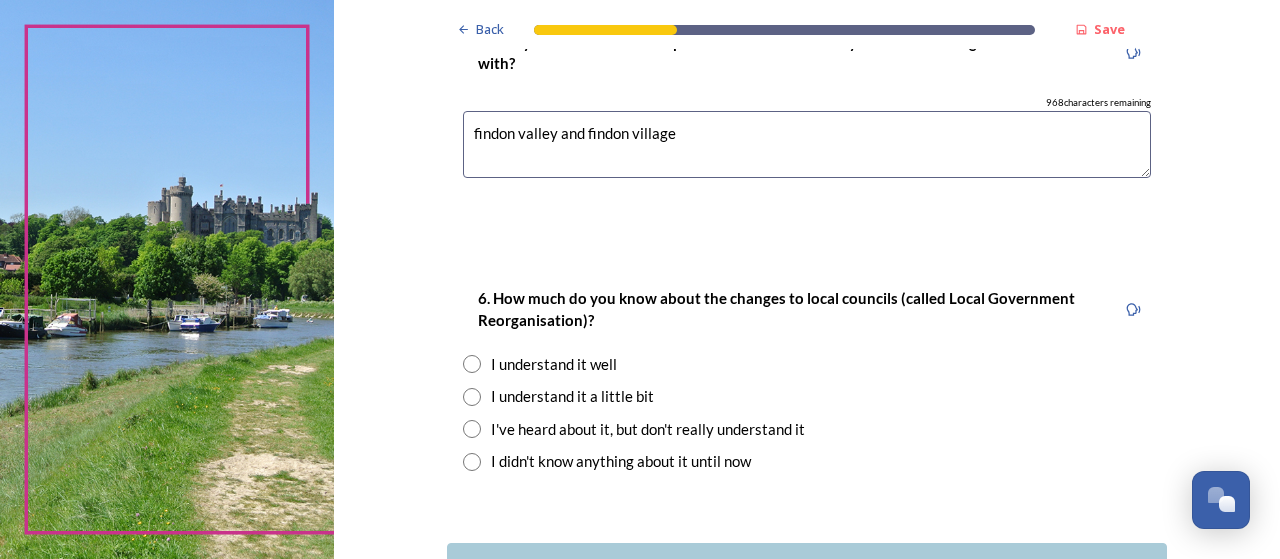 scroll, scrollTop: 1860, scrollLeft: 0, axis: vertical 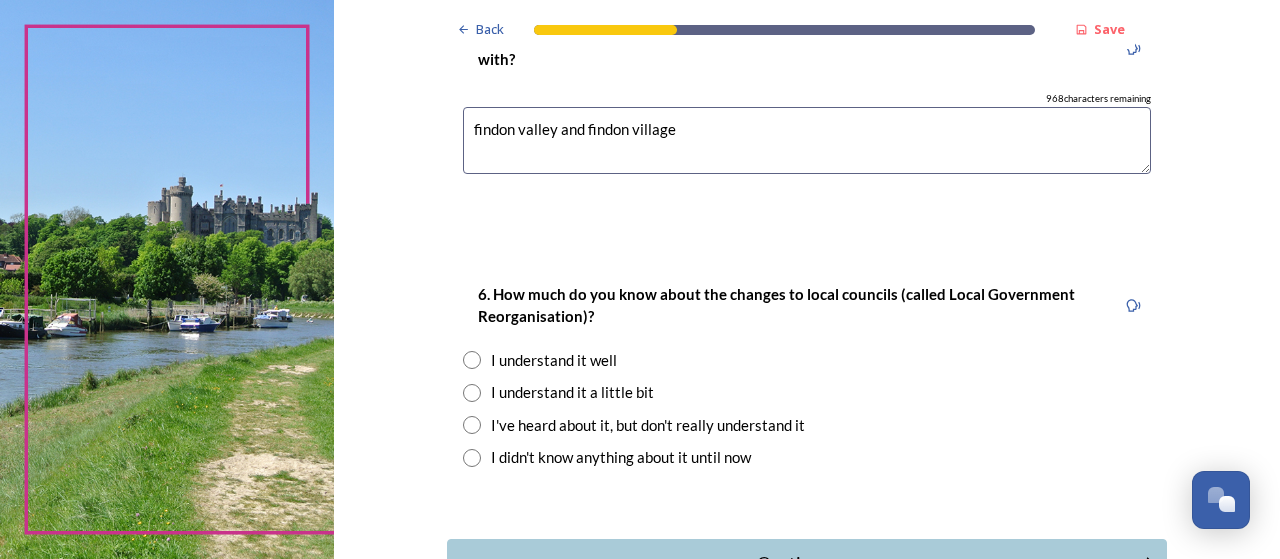 type on "findon valley and findon village" 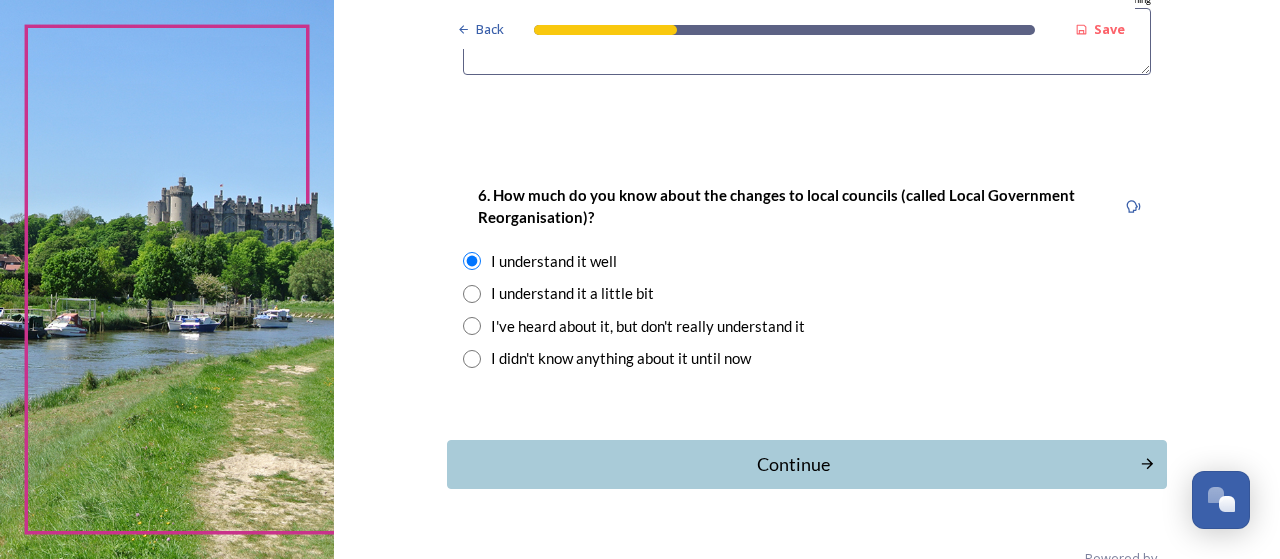 scroll, scrollTop: 2002, scrollLeft: 0, axis: vertical 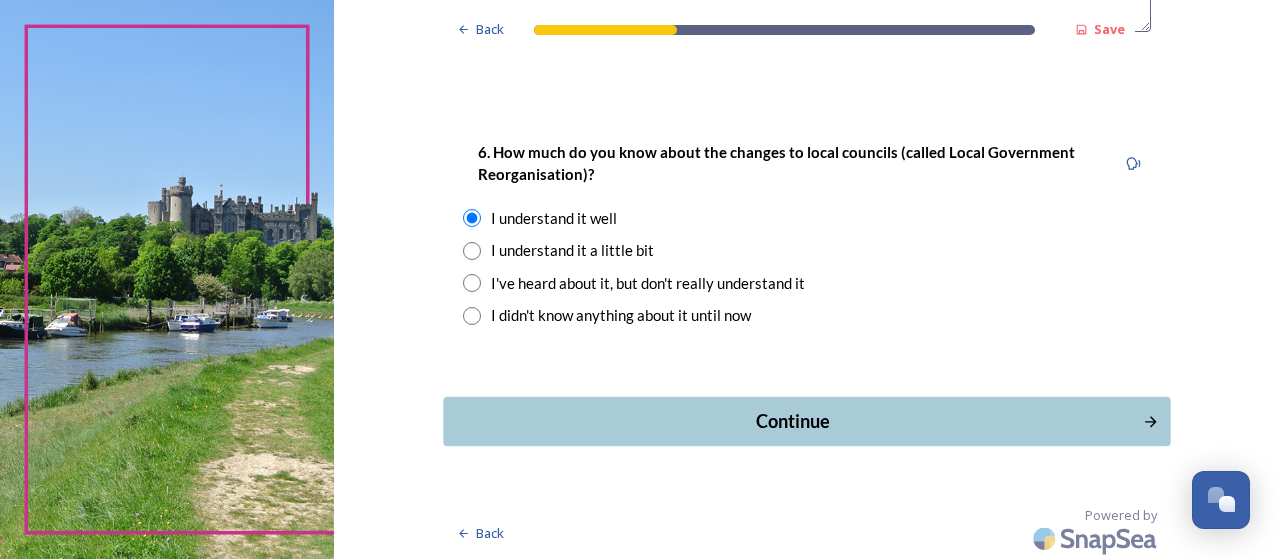 click on "Continue" at bounding box center [793, 421] 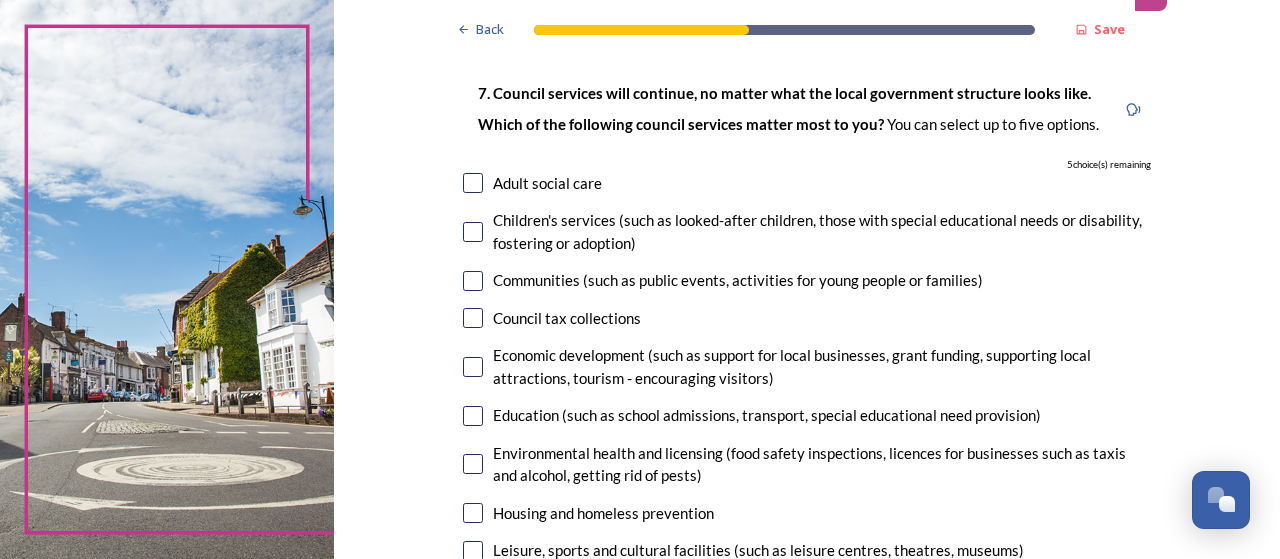 scroll, scrollTop: 172, scrollLeft: 0, axis: vertical 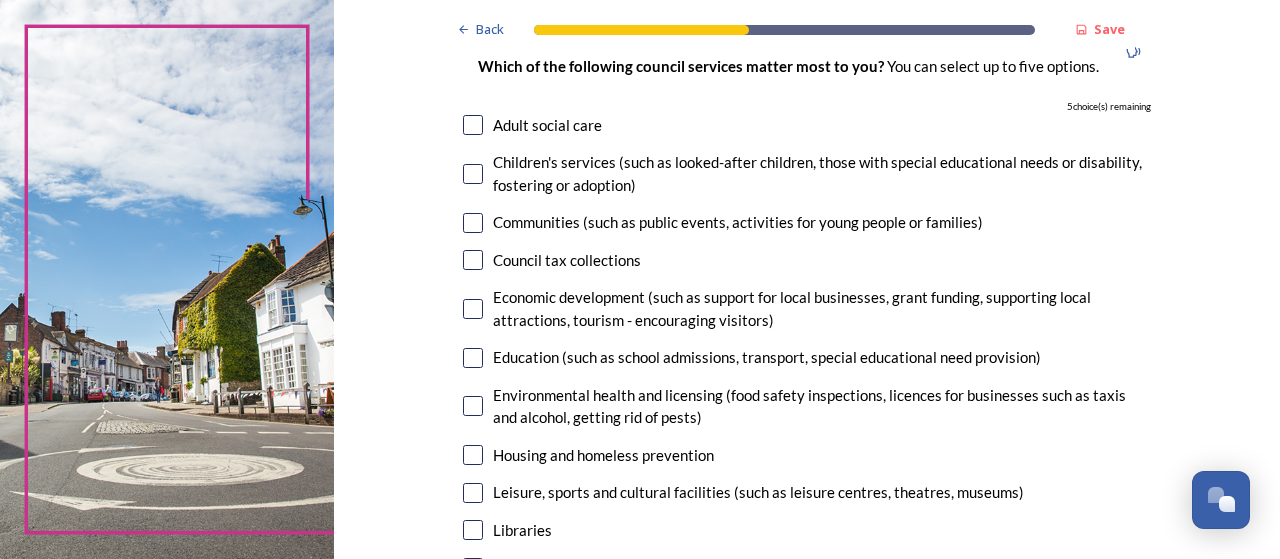 click at bounding box center [473, 223] 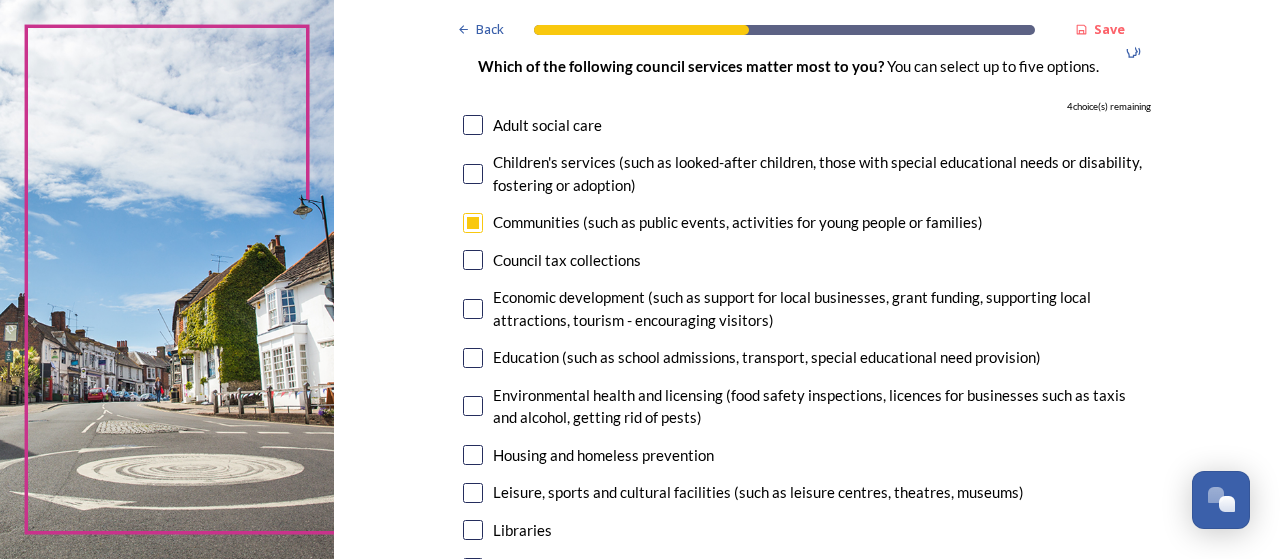 click at bounding box center [473, 223] 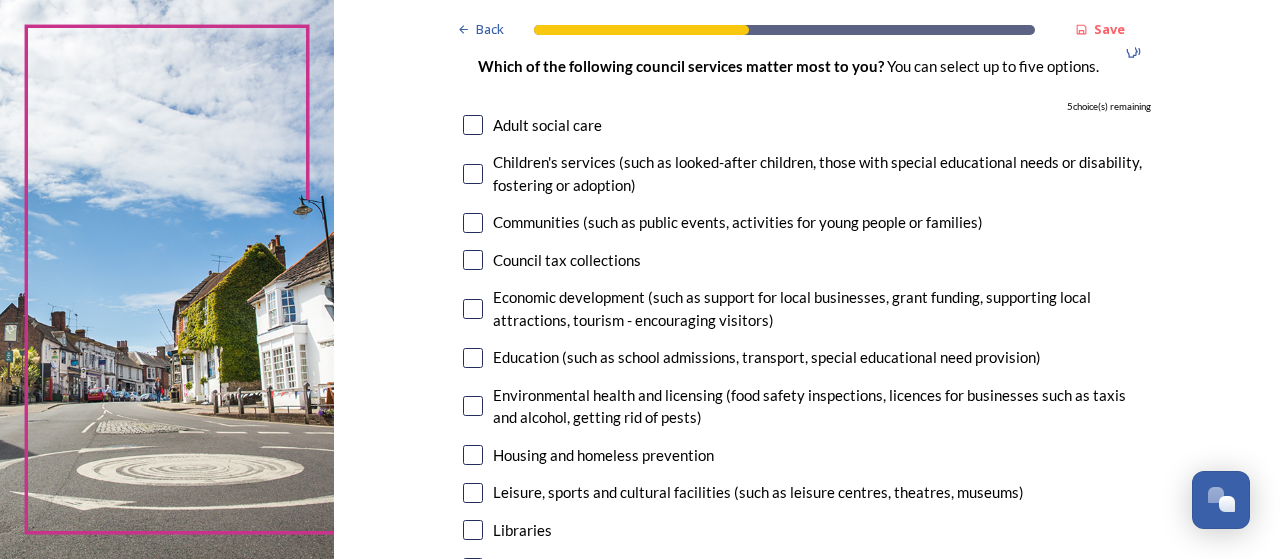 click at bounding box center [473, 358] 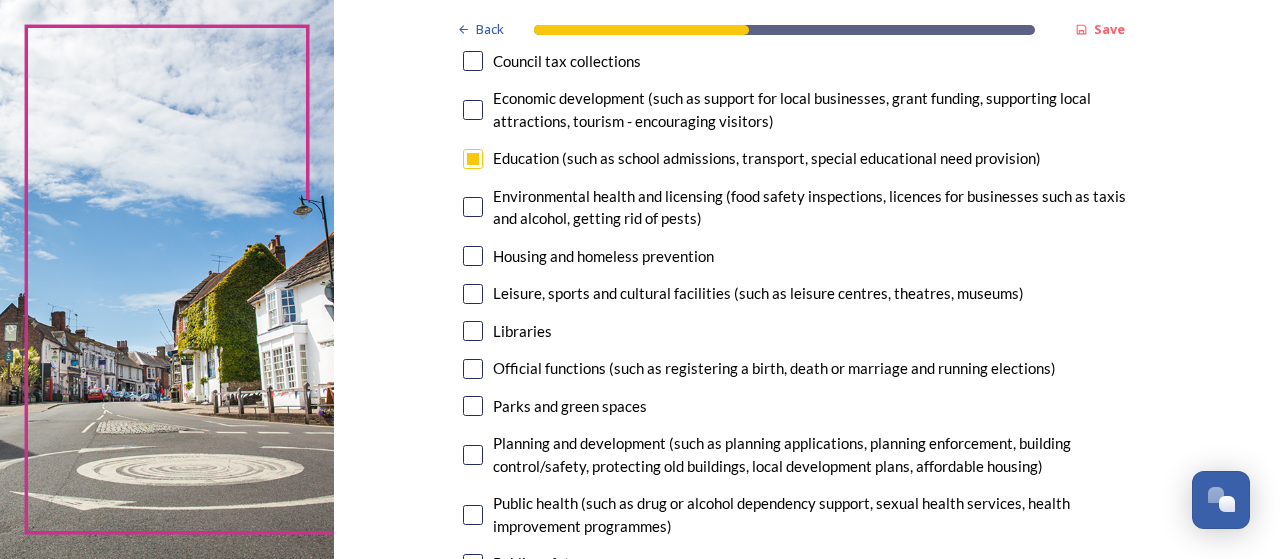 scroll, scrollTop: 372, scrollLeft: 0, axis: vertical 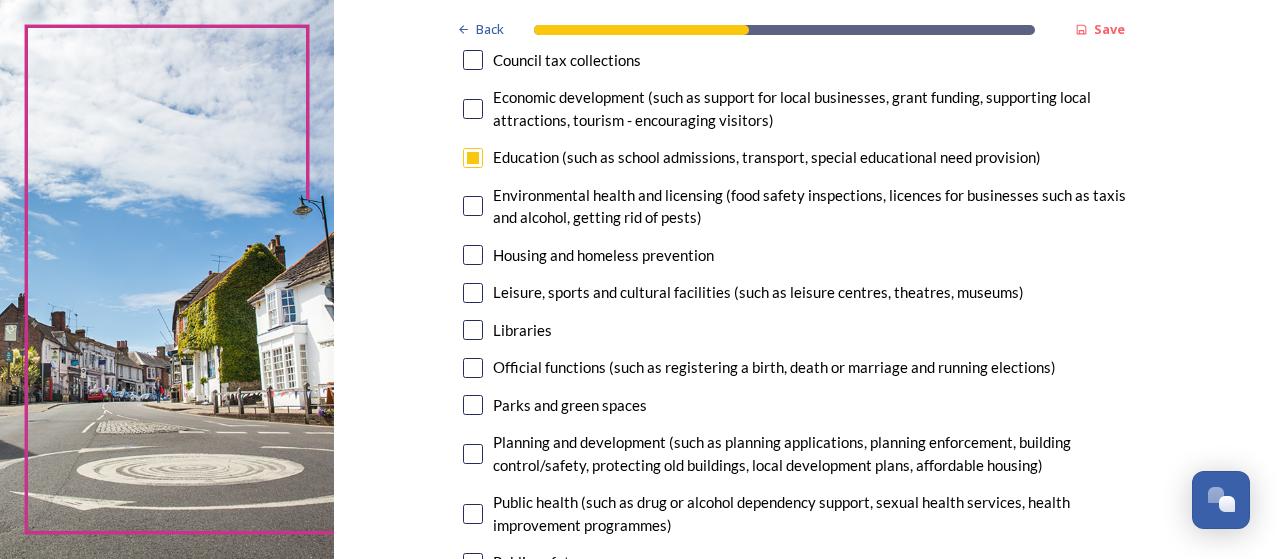 click on "Parks and green spaces" at bounding box center [807, 405] 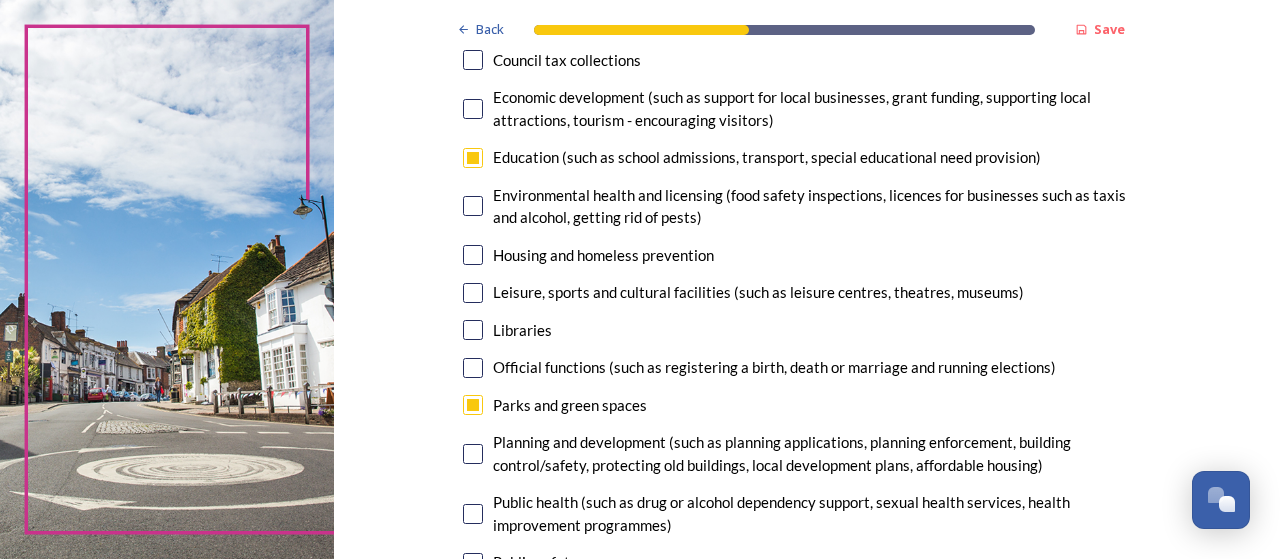 checkbox on "true" 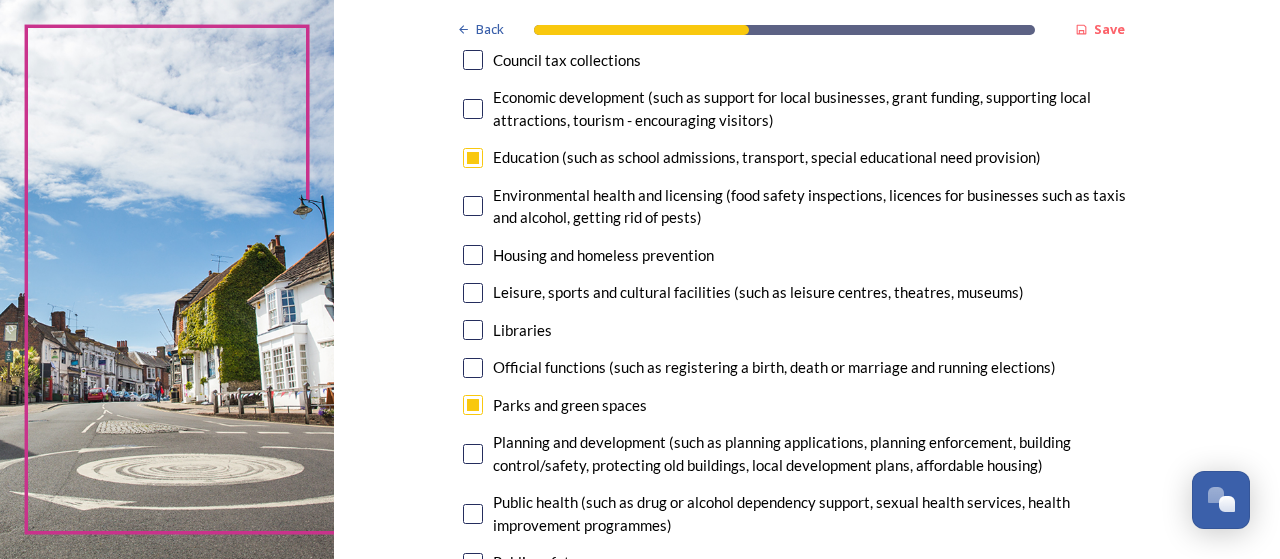 click at bounding box center [473, 454] 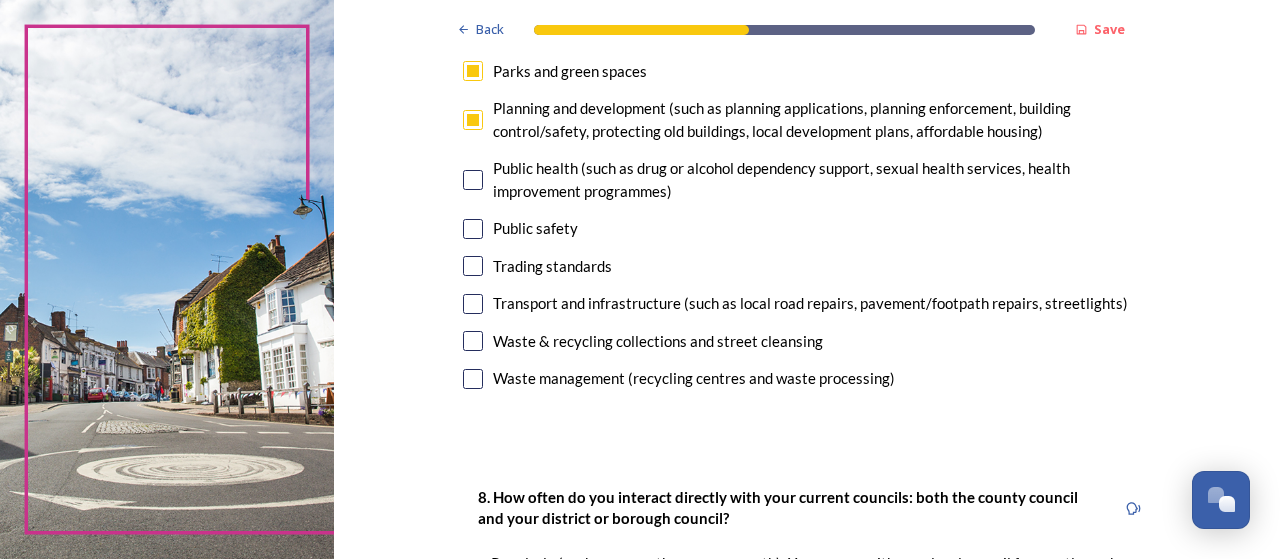 scroll, scrollTop: 705, scrollLeft: 0, axis: vertical 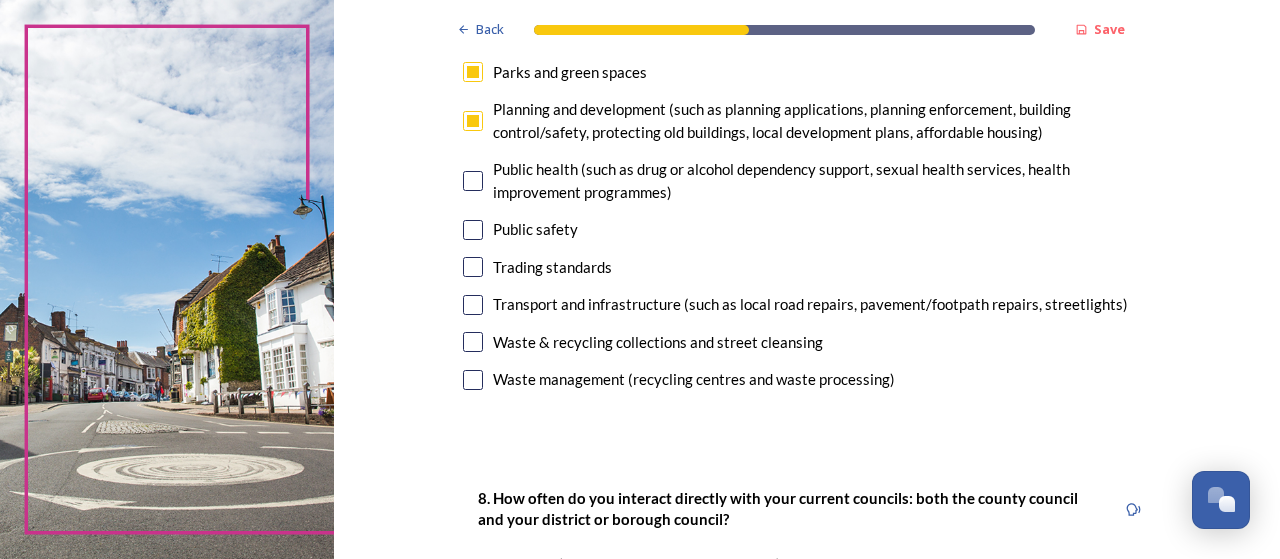 click at bounding box center (473, 342) 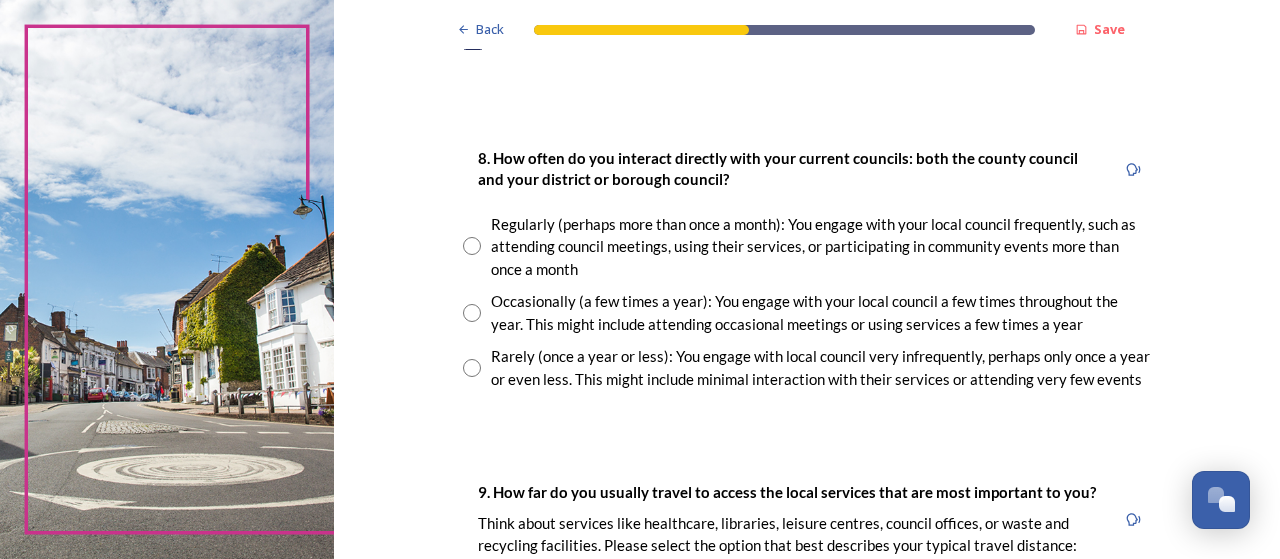scroll, scrollTop: 1045, scrollLeft: 0, axis: vertical 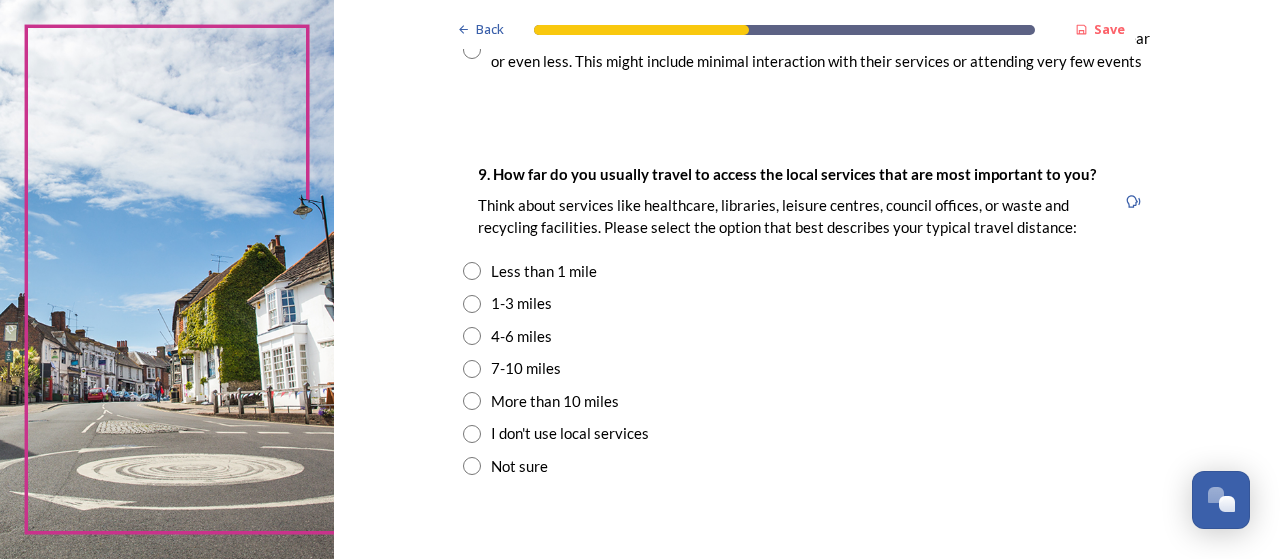 click at bounding box center (472, 304) 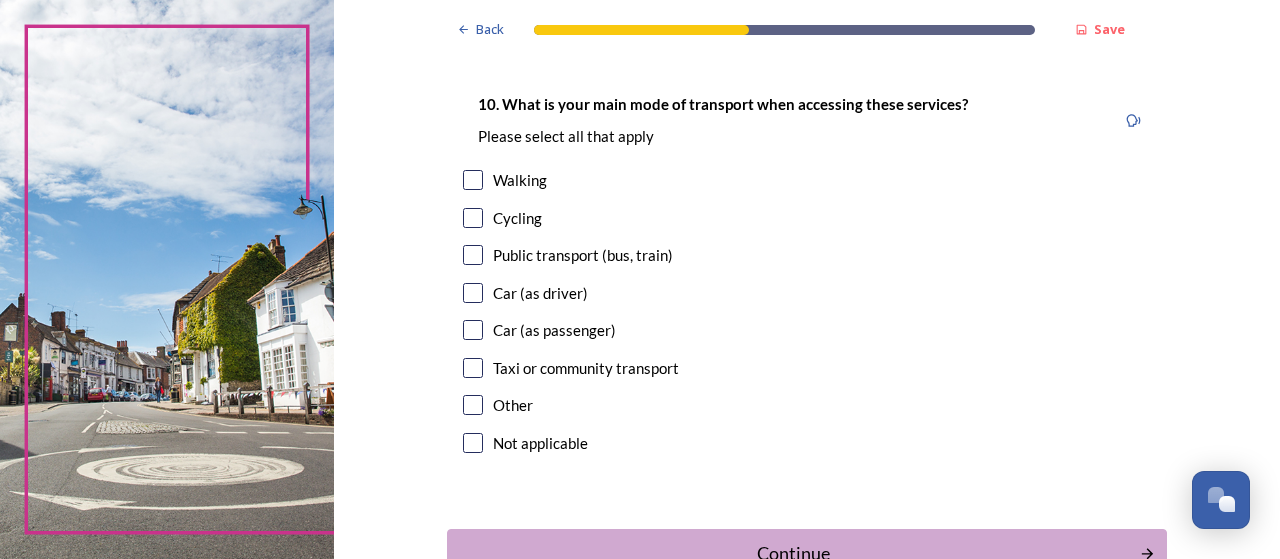 scroll, scrollTop: 1837, scrollLeft: 0, axis: vertical 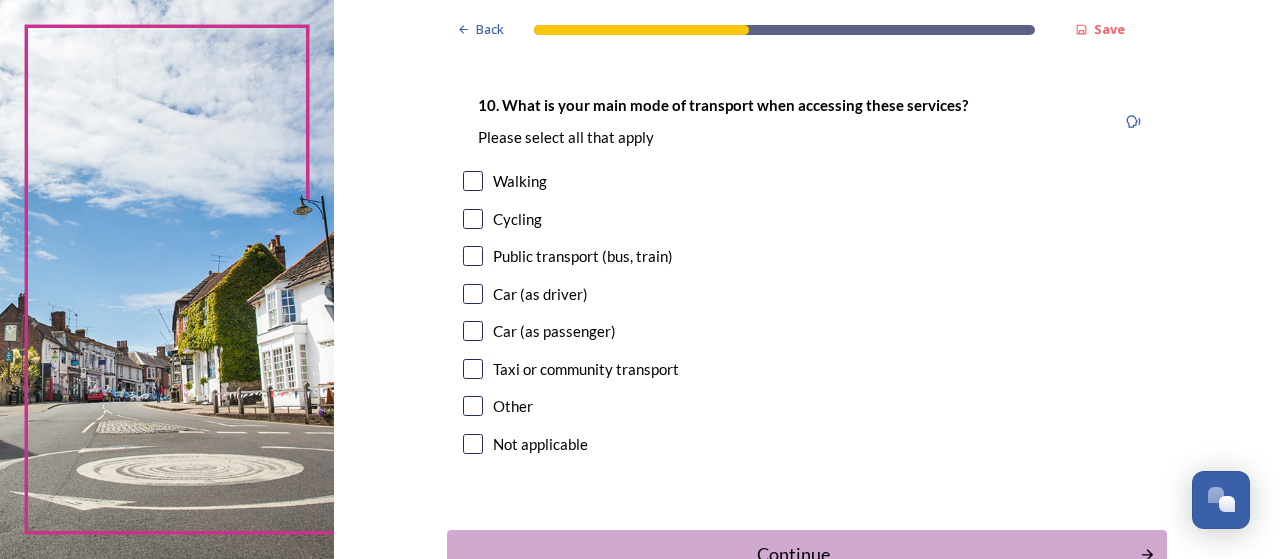 click at bounding box center (473, 294) 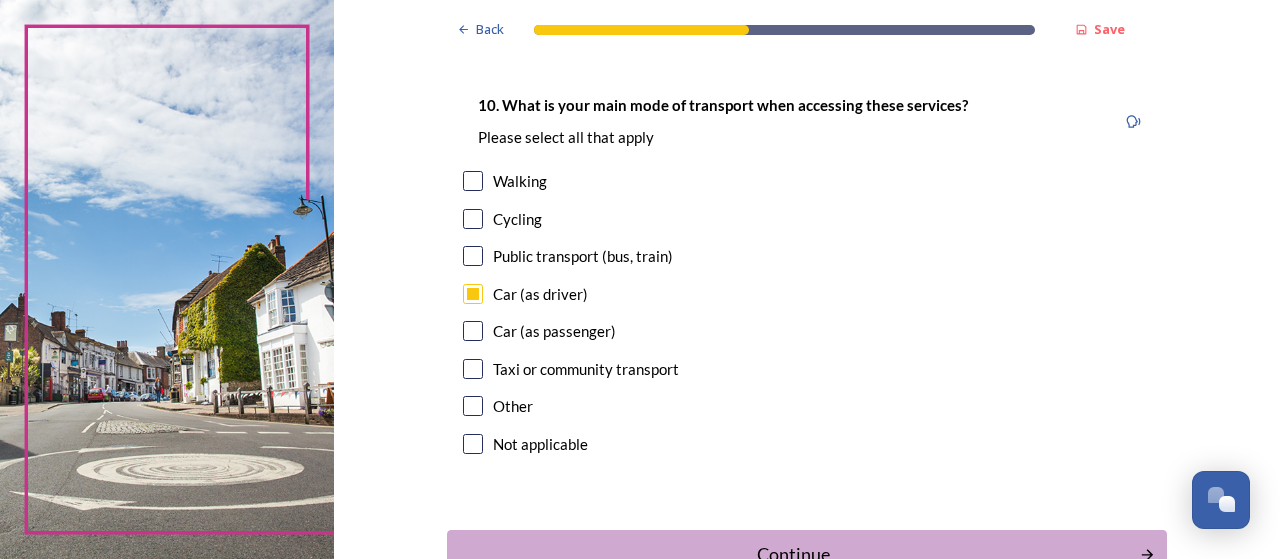scroll, scrollTop: 1972, scrollLeft: 0, axis: vertical 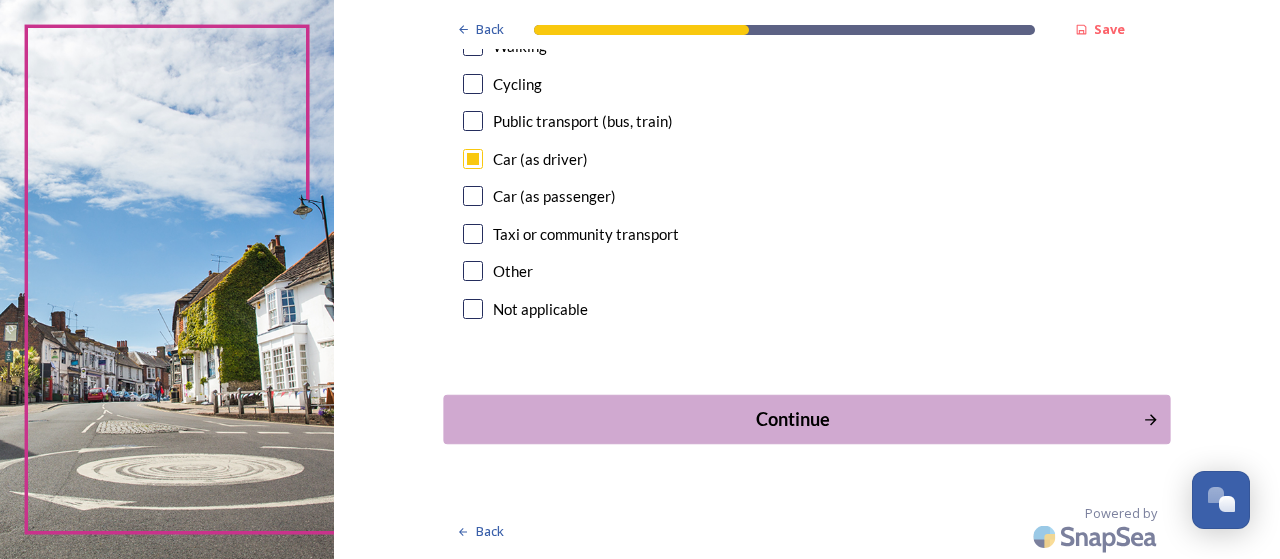 click on "Continue" at bounding box center (793, 419) 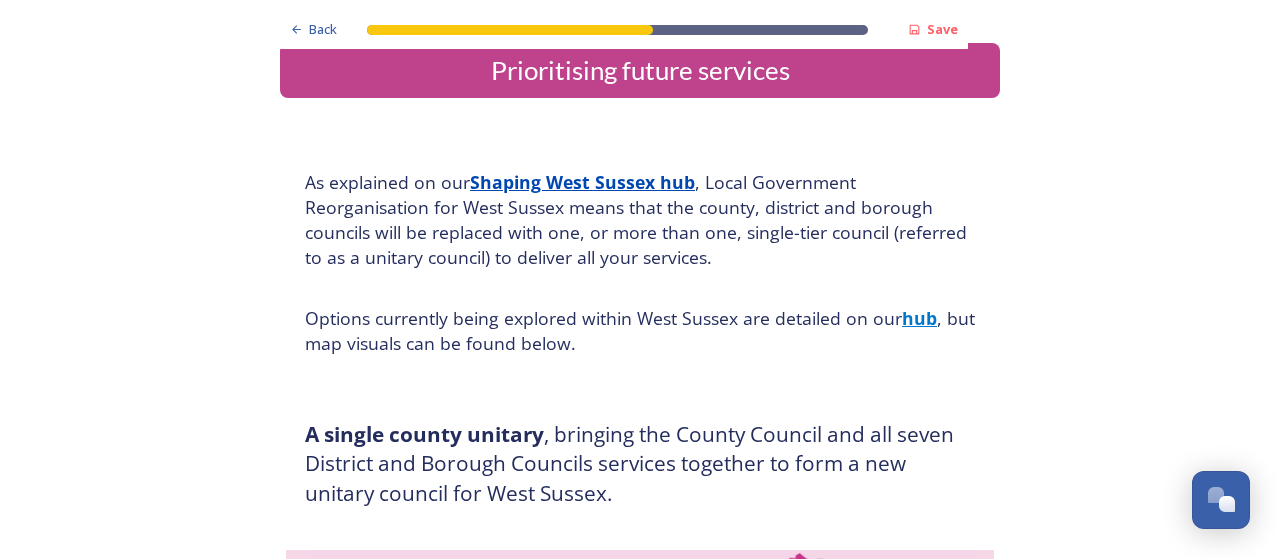 scroll, scrollTop: 0, scrollLeft: 0, axis: both 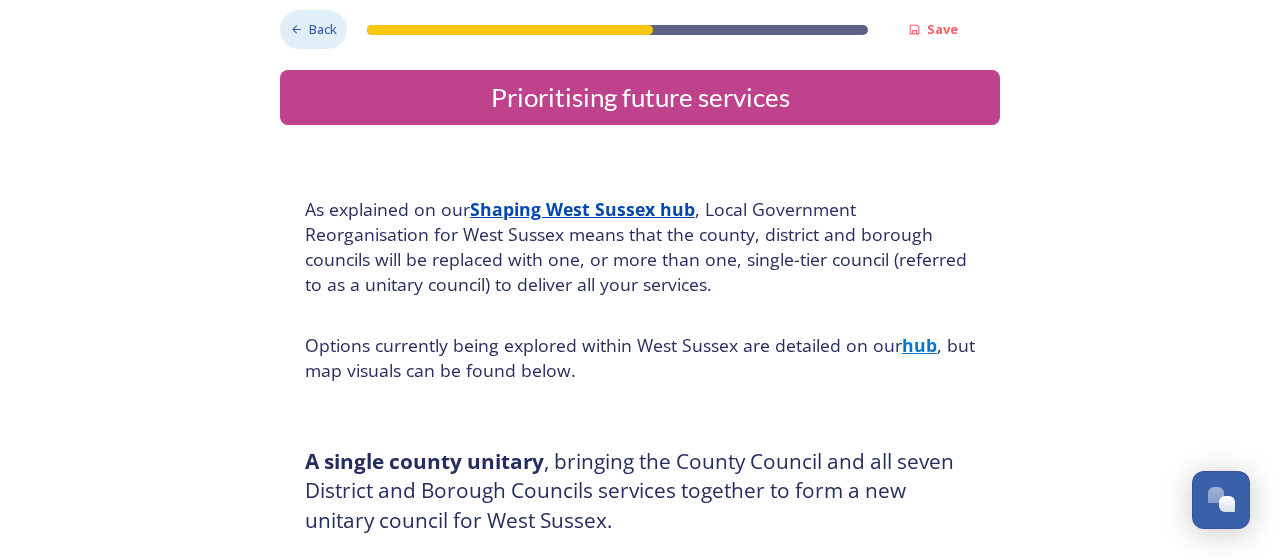 click on "Back" at bounding box center [323, 29] 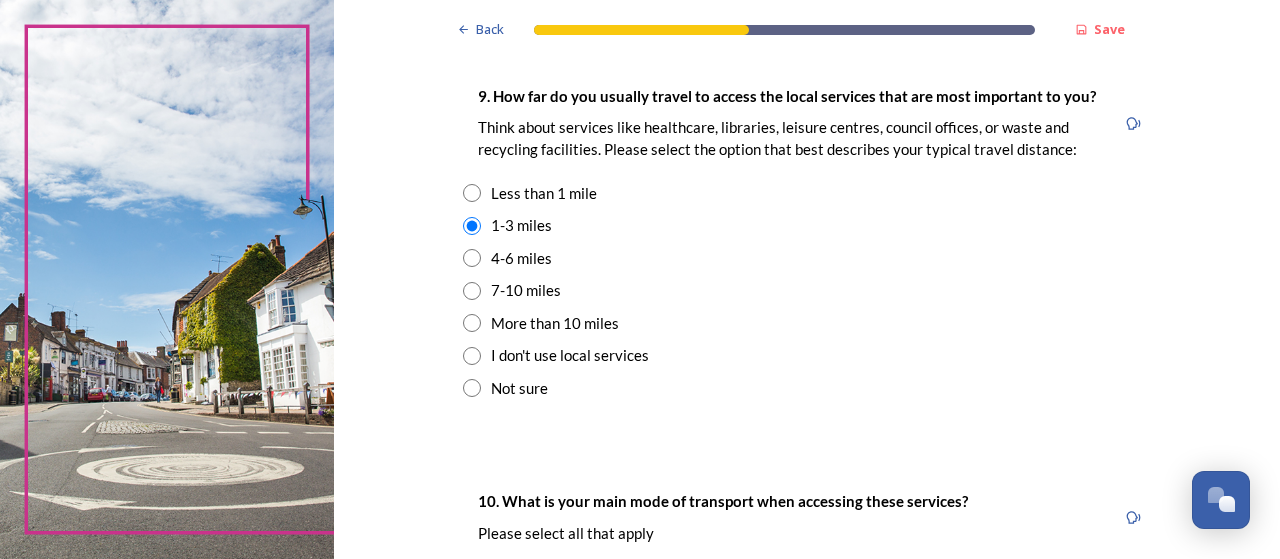 scroll, scrollTop: 1442, scrollLeft: 0, axis: vertical 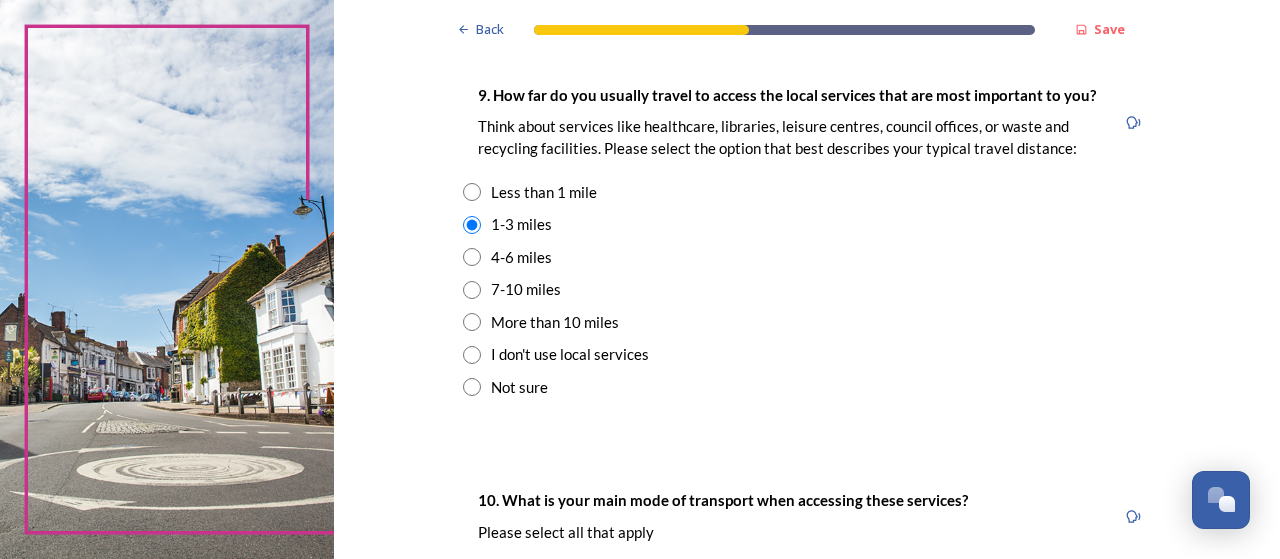 click at bounding box center (472, 192) 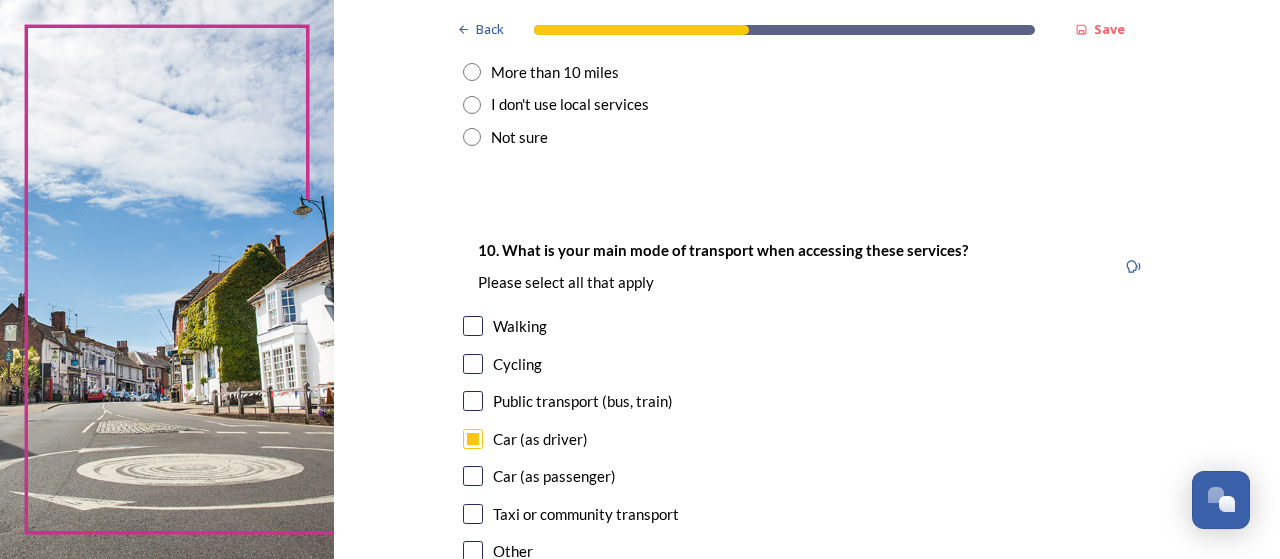 scroll, scrollTop: 1696, scrollLeft: 0, axis: vertical 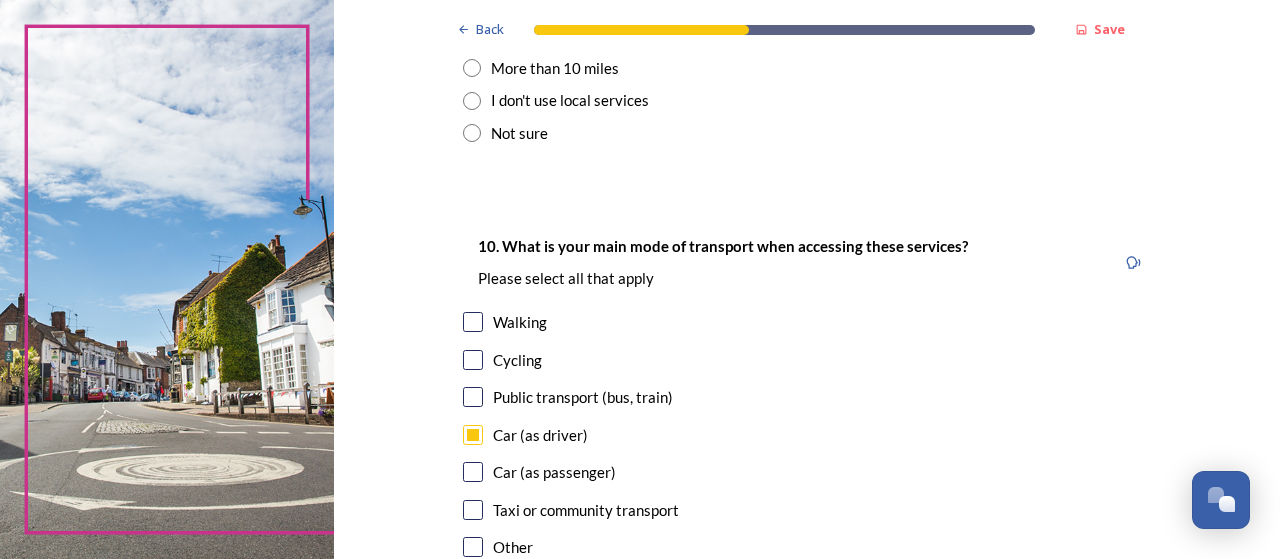 click at bounding box center (473, 322) 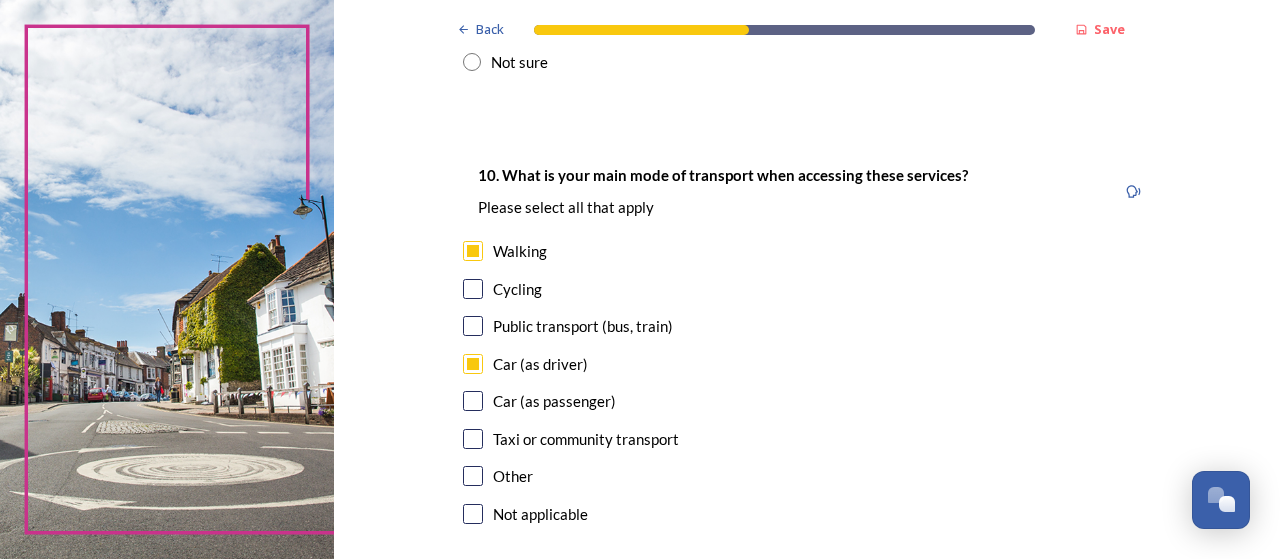 scroll, scrollTop: 1777, scrollLeft: 0, axis: vertical 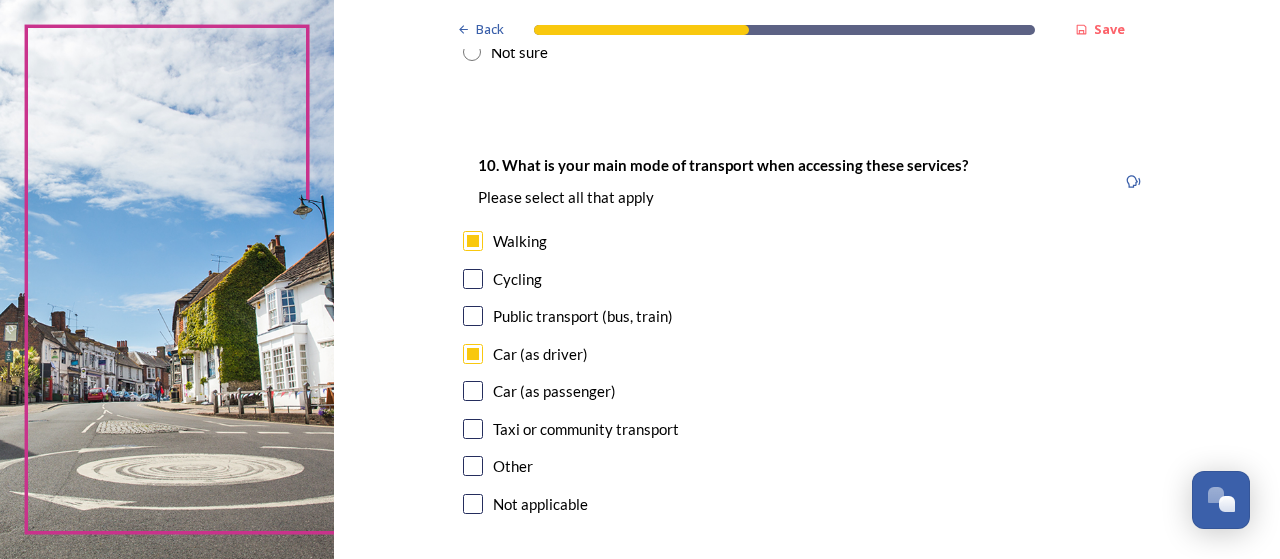 click at bounding box center (473, 354) 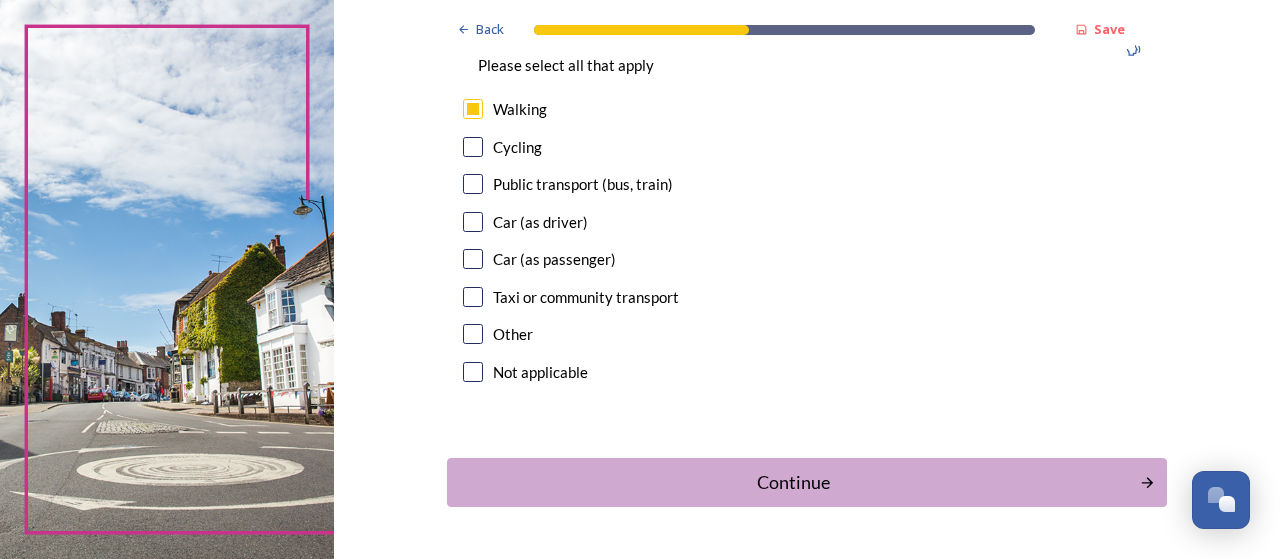 scroll, scrollTop: 1972, scrollLeft: 0, axis: vertical 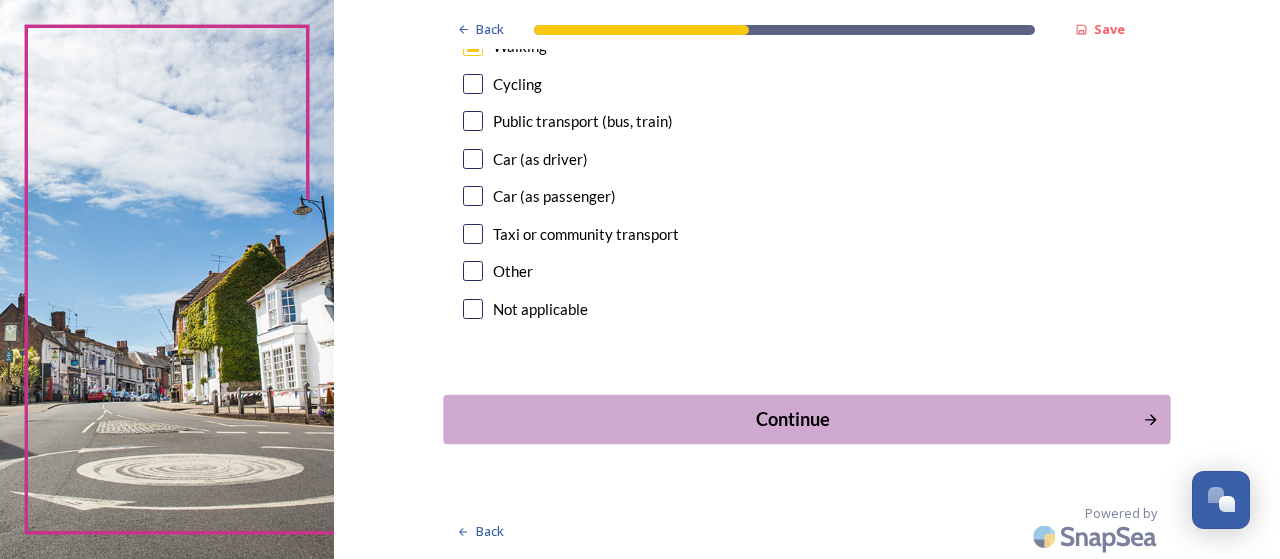click on "Continue" at bounding box center (793, 419) 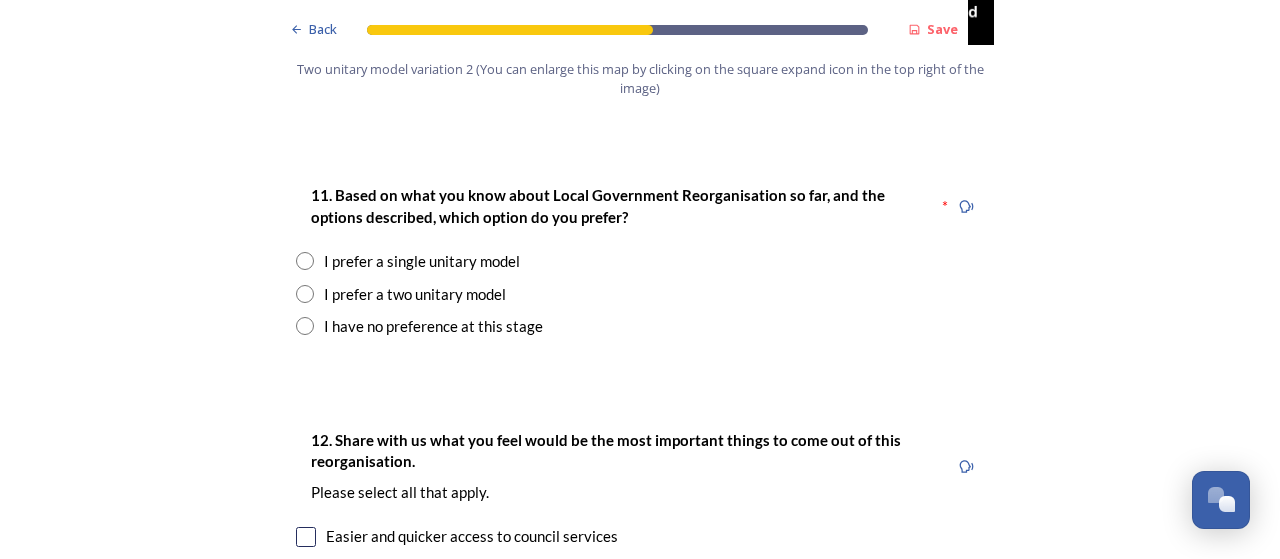 scroll, scrollTop: 2555, scrollLeft: 0, axis: vertical 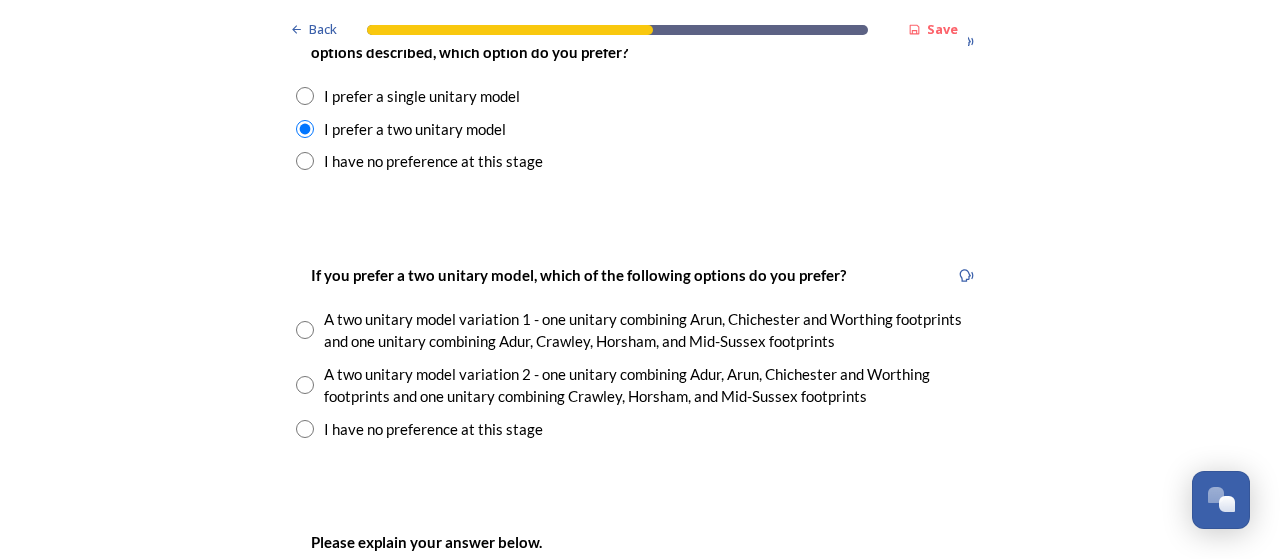 click at bounding box center (305, 330) 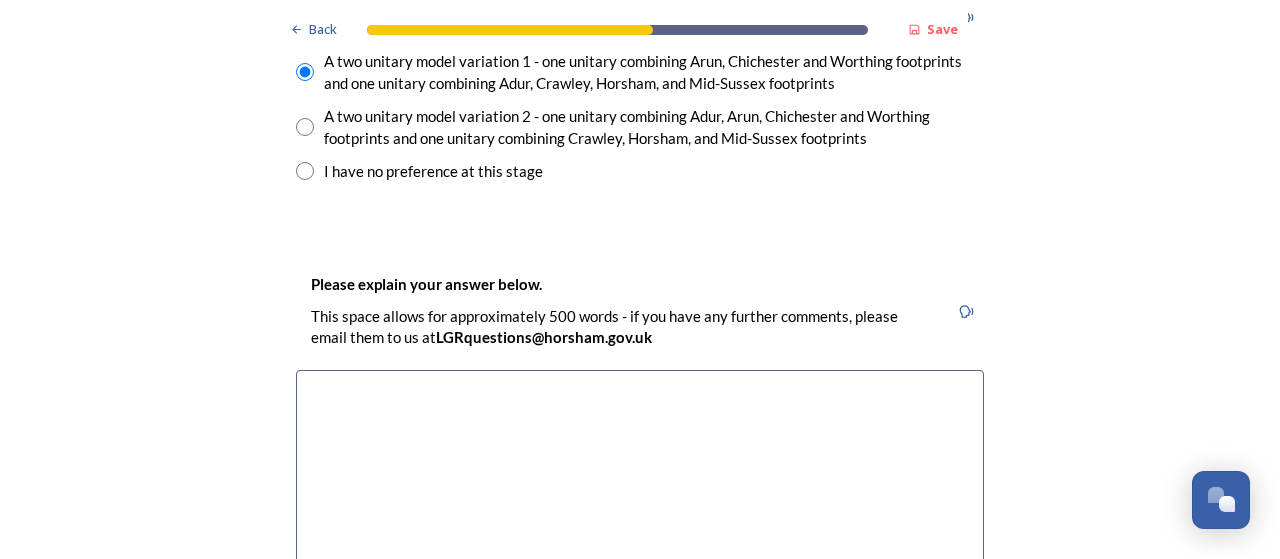 scroll, scrollTop: 2977, scrollLeft: 0, axis: vertical 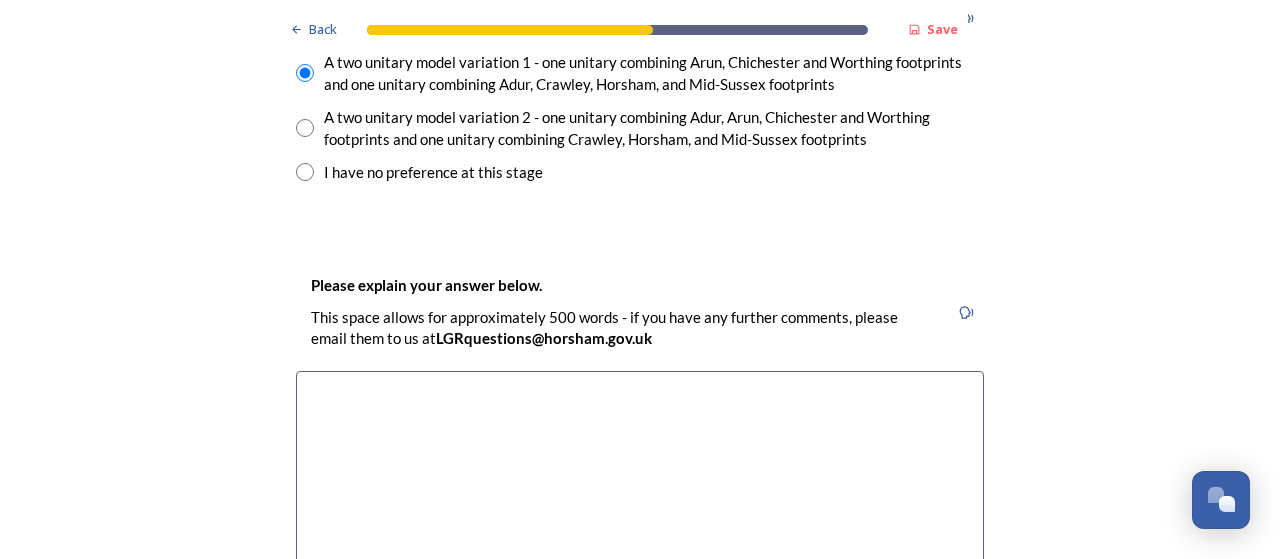 click at bounding box center [640, 483] 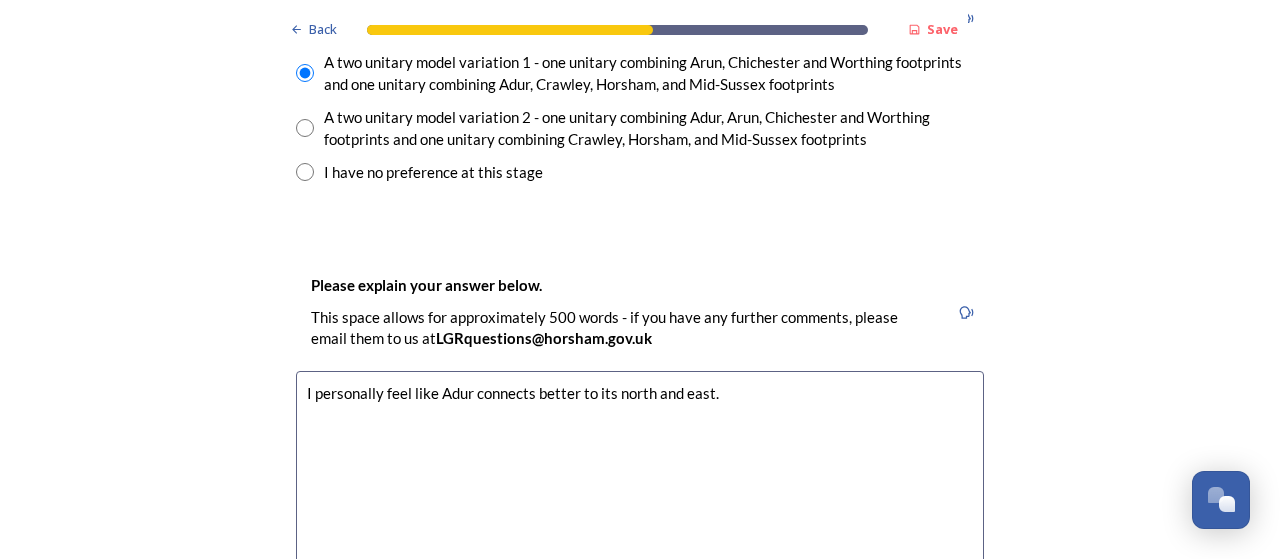 drag, startPoint x: 576, startPoint y: 395, endPoint x: 731, endPoint y: 395, distance: 155 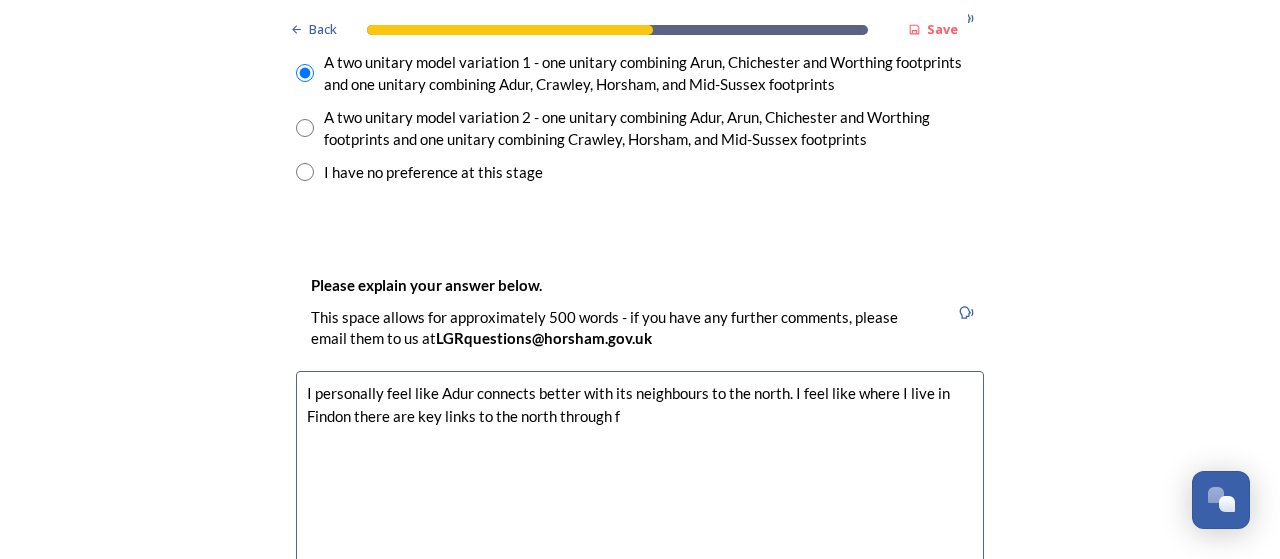 click on "I personally feel like Adur connects better with its neighbours to the north. I feel like where I live in Findon there are key links to the north through f" at bounding box center [640, 483] 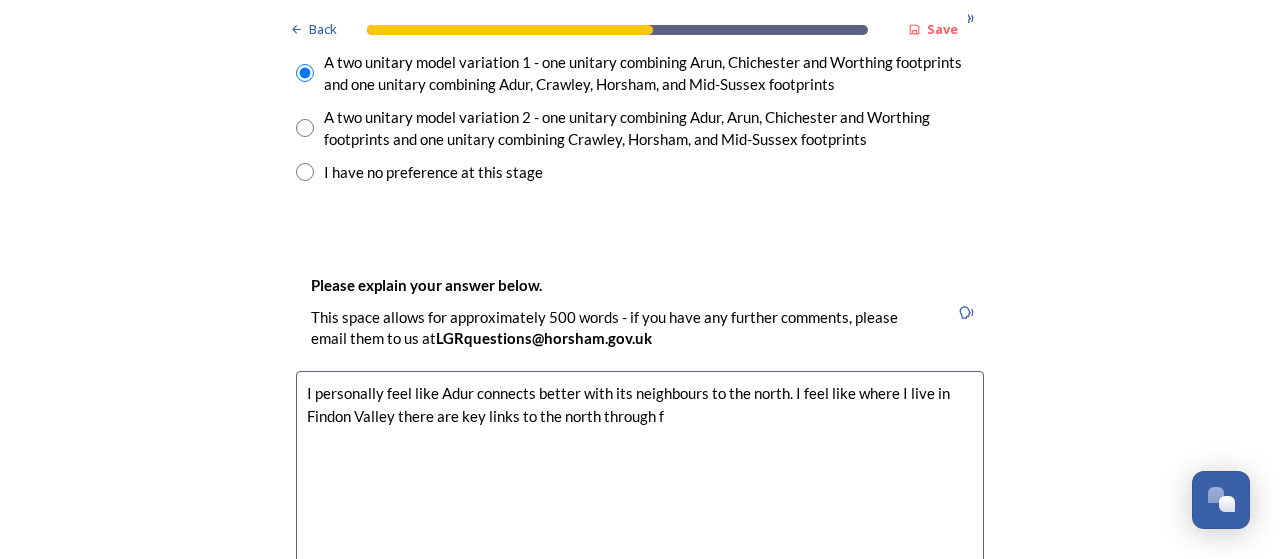 click on "I personally feel like Adur connects better with its neighbours to the north. I feel like where I live in Findon Valley there are key links to the north through f" at bounding box center [640, 483] 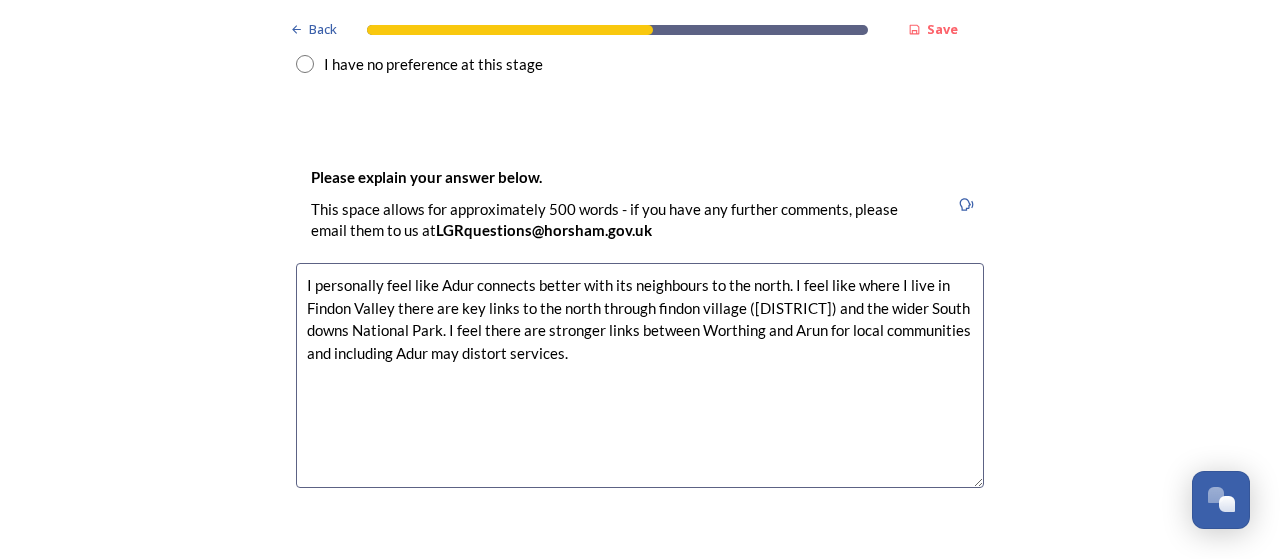 scroll, scrollTop: 3086, scrollLeft: 0, axis: vertical 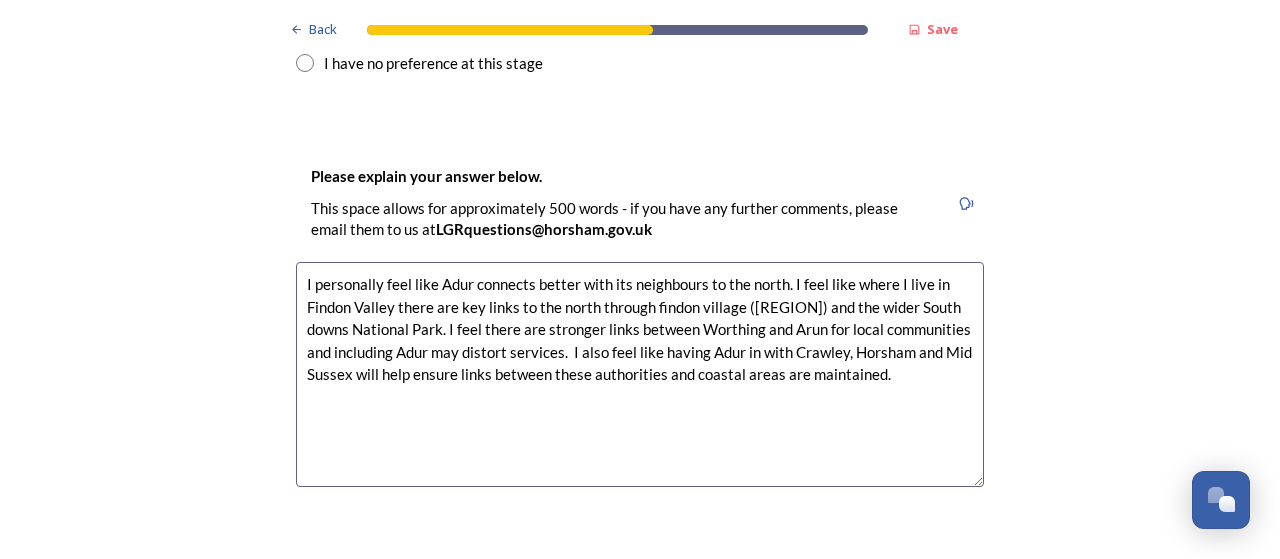drag, startPoint x: 390, startPoint y: 355, endPoint x: 528, endPoint y: 362, distance: 138.17743 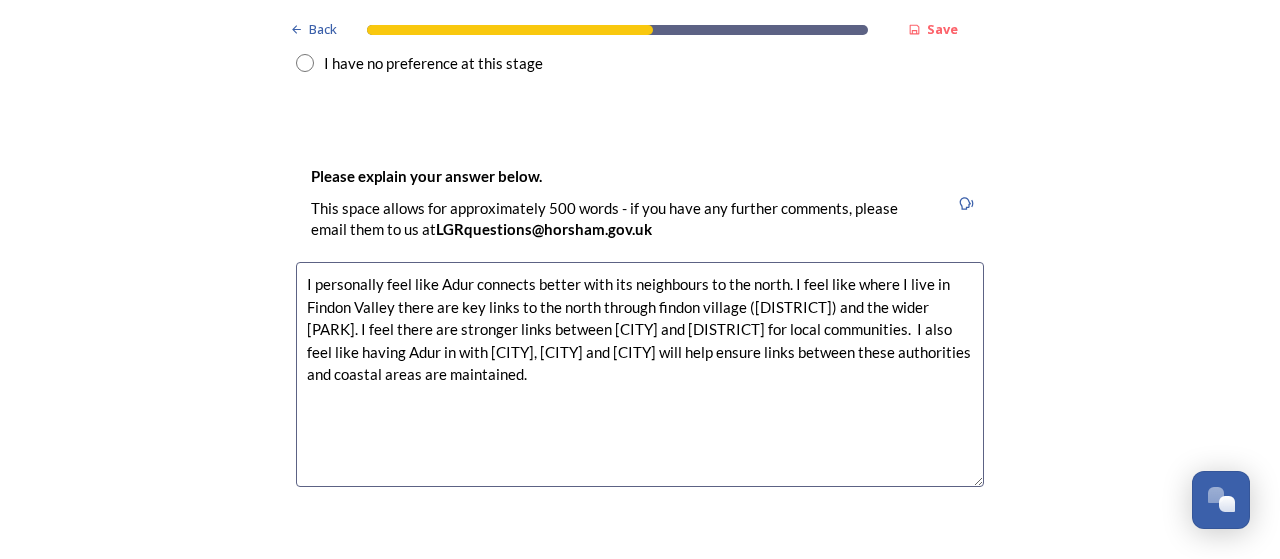 click on "I personally feel like Adur connects better with its neighbours to the north. I feel like where I live in Findon Valley there are key links to the north through findon village ([DISTRICT]) and the wider [PARK]. I feel there are stronger links between [CITY] and [DISTRICT] for local communities.  I also feel like having Adur in with [CITY], [CITY] and [CITY] will help ensure links between these authorities and coastal areas are maintained." at bounding box center [640, 374] 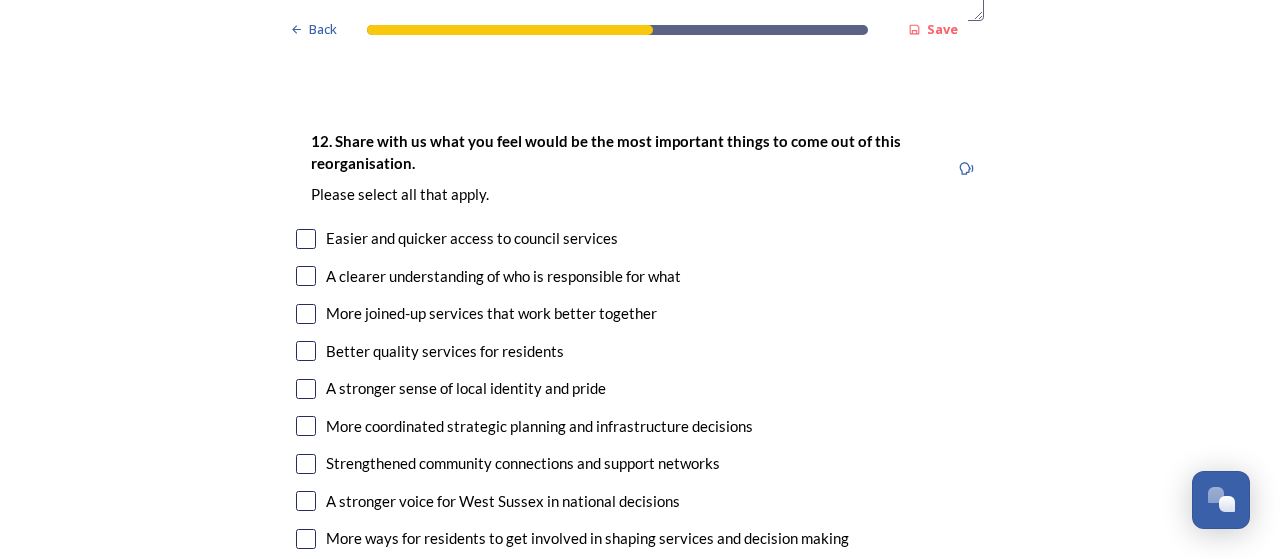 scroll, scrollTop: 3586, scrollLeft: 0, axis: vertical 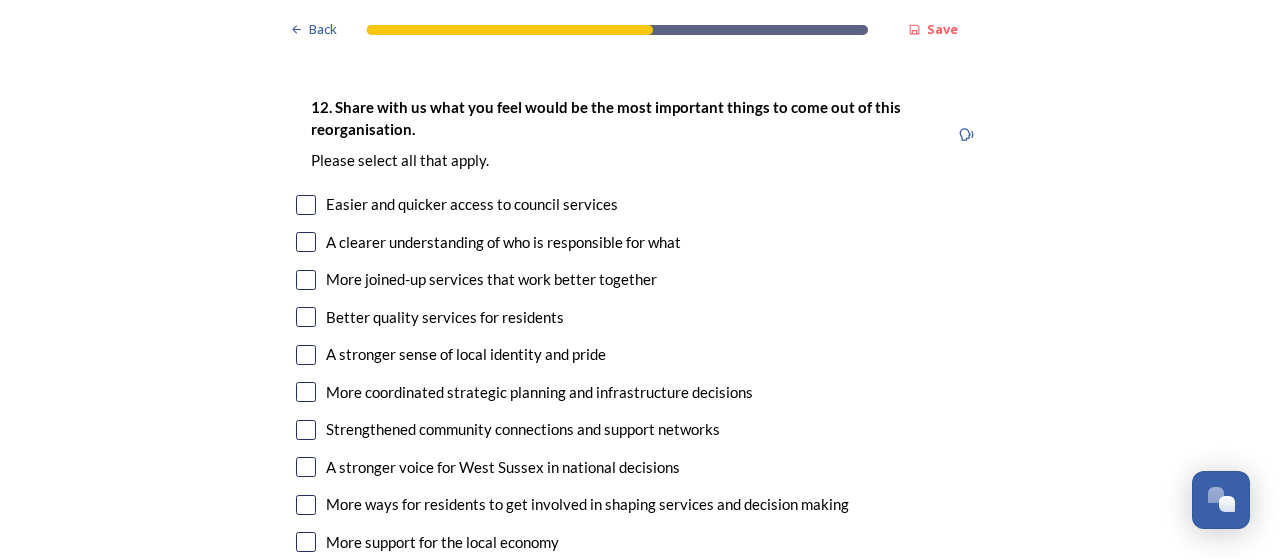 type on "I personally feel like Adur connects better with its neighbours to the north. I feel like where I live in Findon Valley there are key links to the north through findon village ([DISTRICT]) and the wider South downs National Park. I feel there are stronger links between Worthing and Arun for local communities. I also feel like having Adur in with Crawley, Horsham and Mid Sussex will help ensure links between these authorities and coastal areas are maintained which is important." 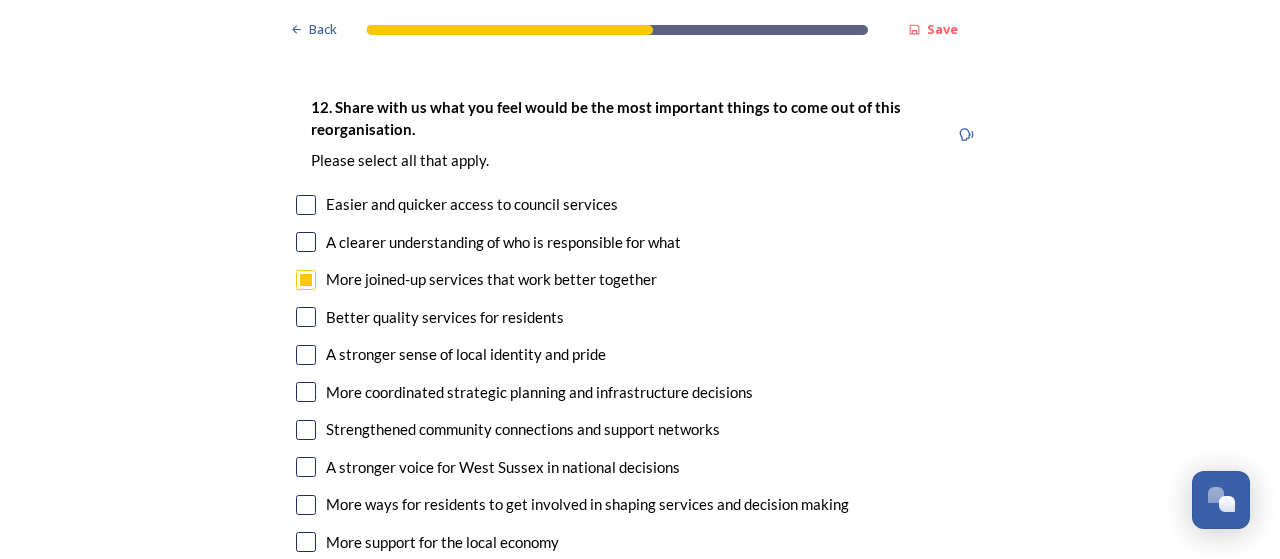 click at bounding box center (306, 317) 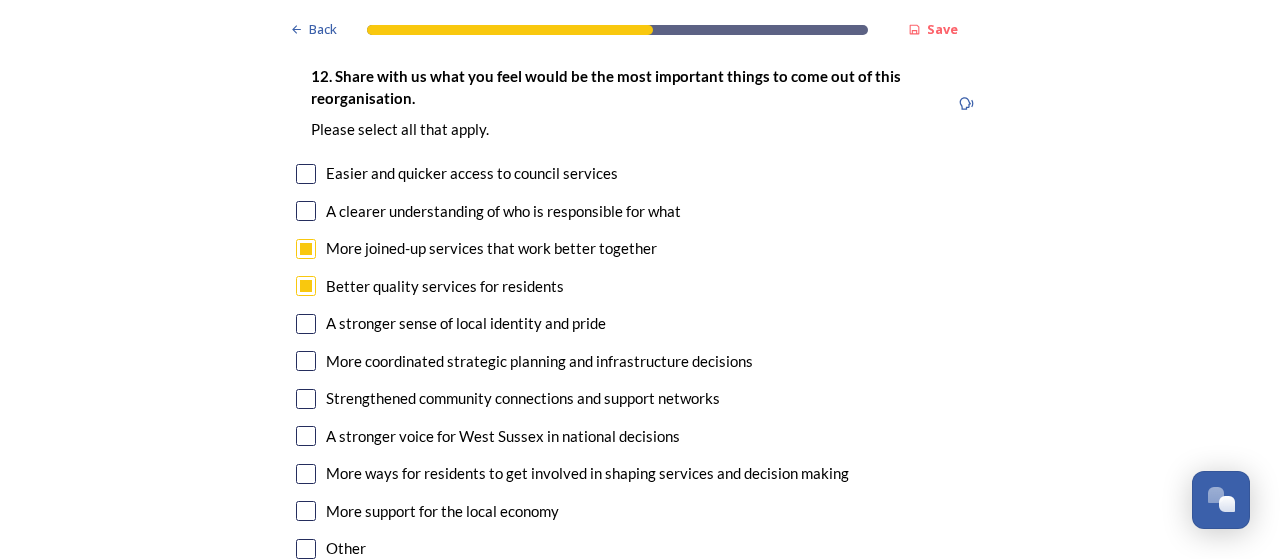 scroll, scrollTop: 3618, scrollLeft: 0, axis: vertical 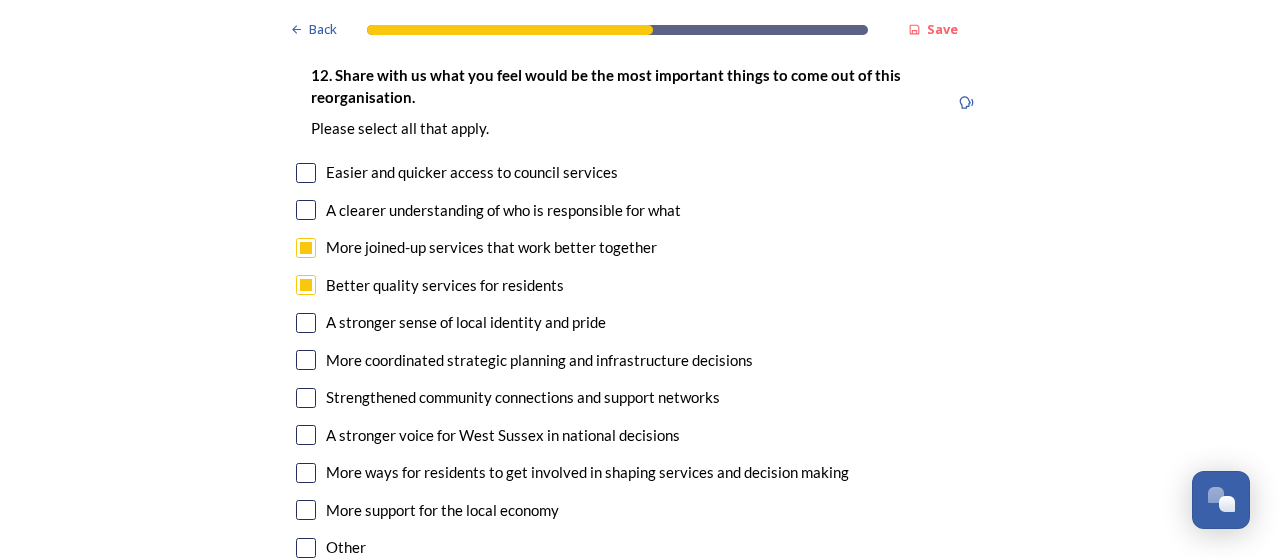 click at bounding box center (306, 360) 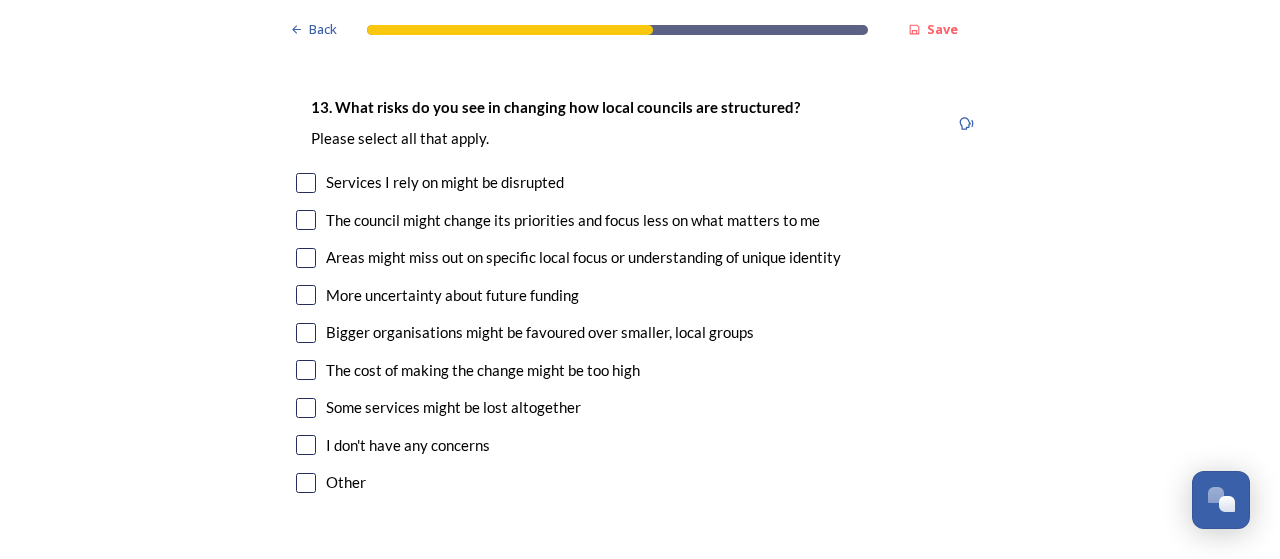 scroll, scrollTop: 4176, scrollLeft: 0, axis: vertical 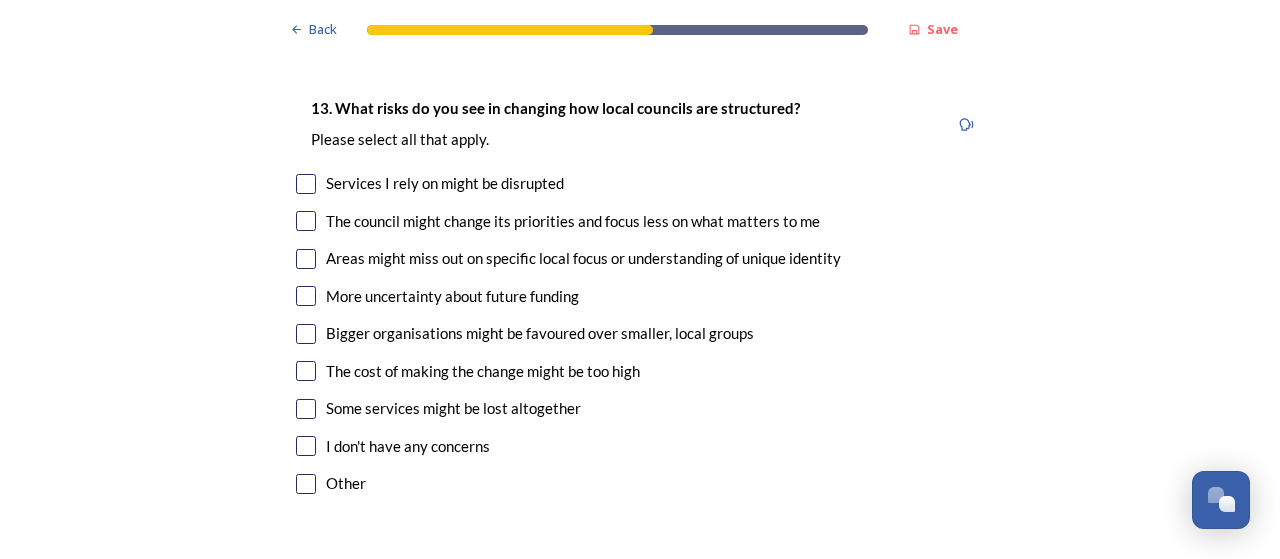 click on "The council might change its priorities and focus less on what matters to me" at bounding box center [640, 221] 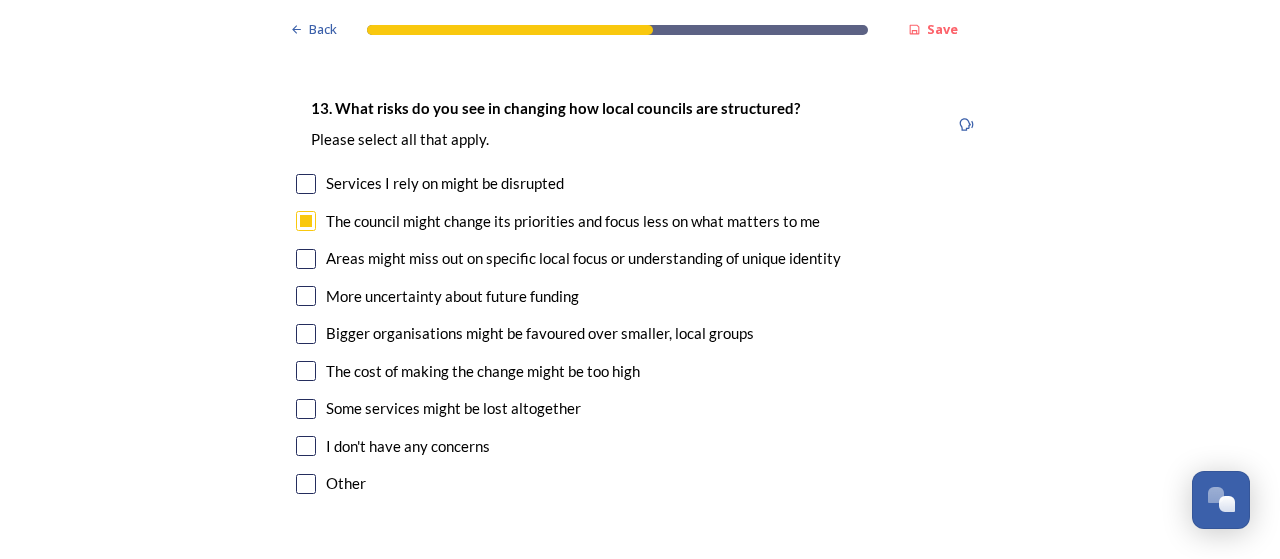 checkbox on "true" 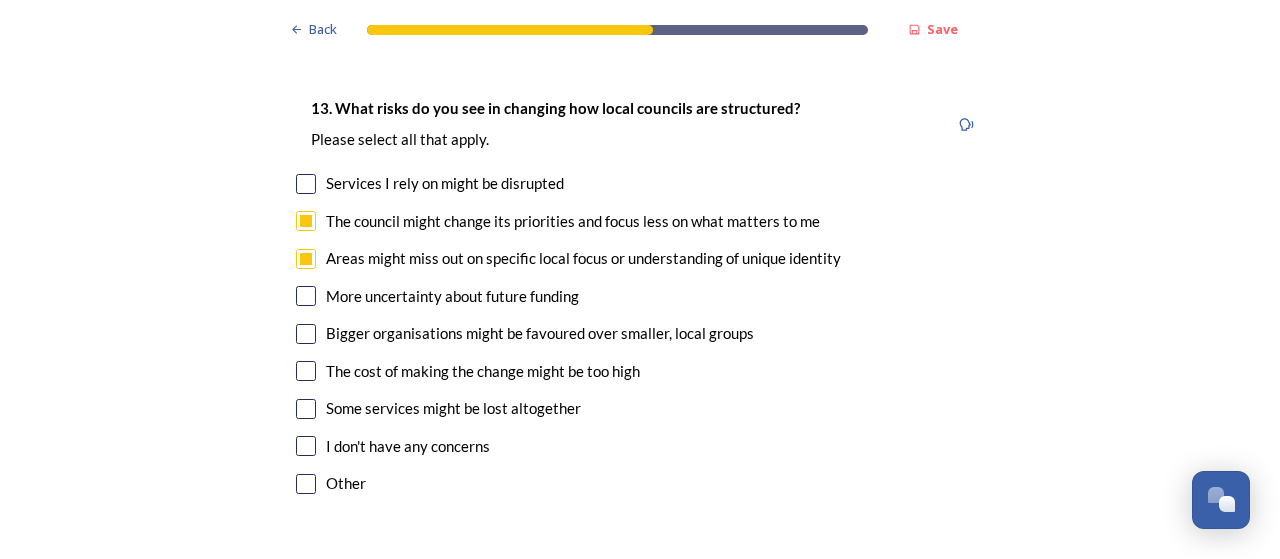 click on "Bigger organisations might be favoured over smaller, local groups" at bounding box center [640, 333] 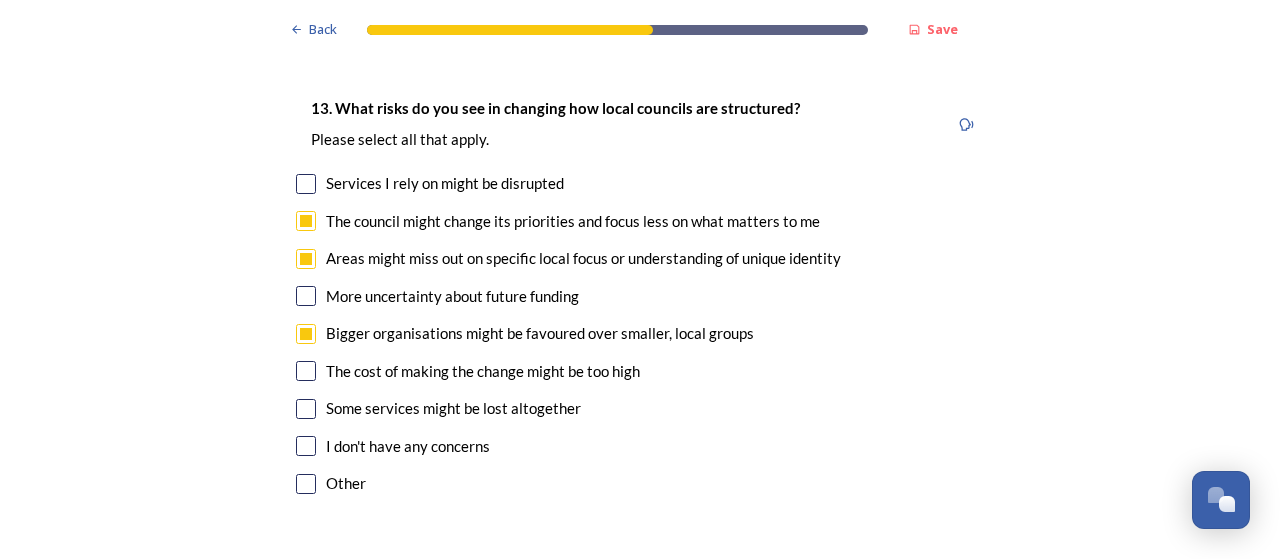 checkbox on "true" 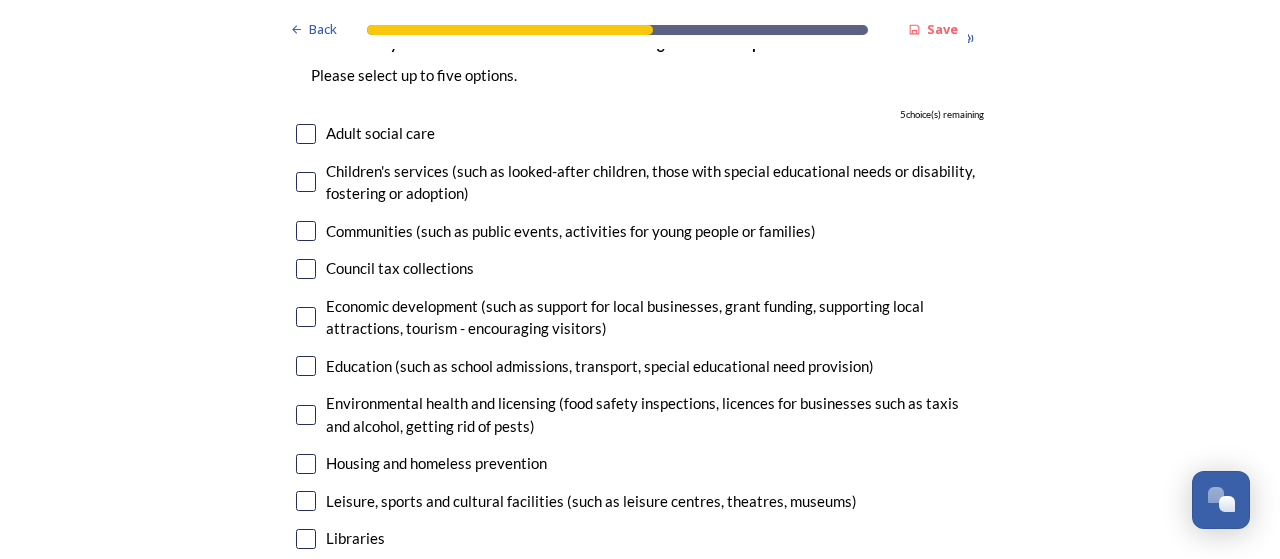 scroll, scrollTop: 4778, scrollLeft: 0, axis: vertical 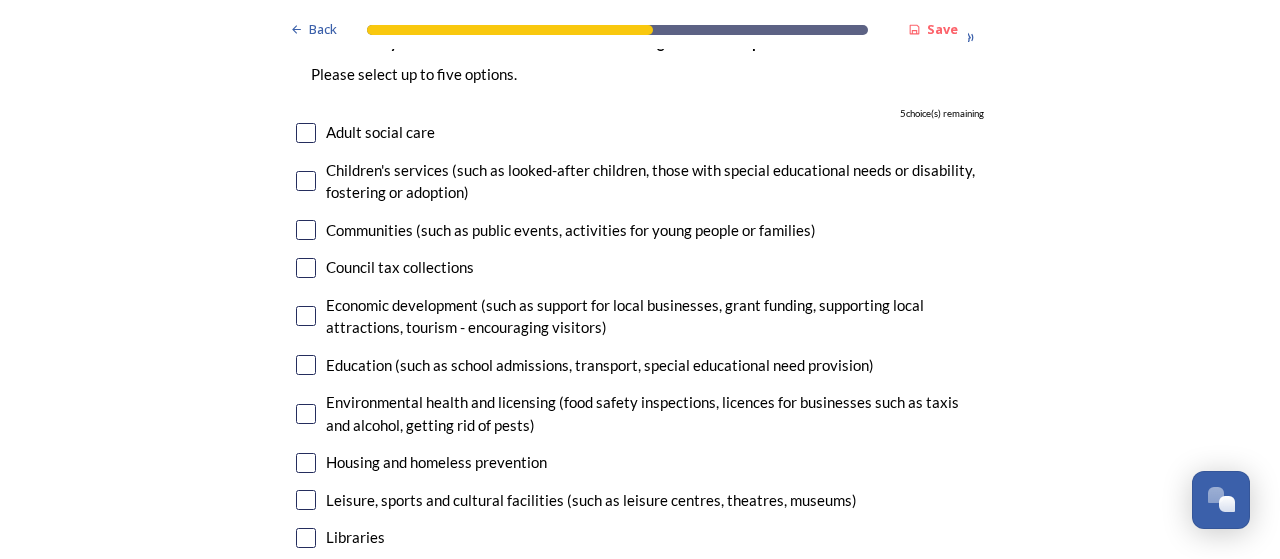 click on "Economic development (such as support for local businesses, grant funding, supporting local attractions, tourism - encouraging visitors)" at bounding box center (640, 316) 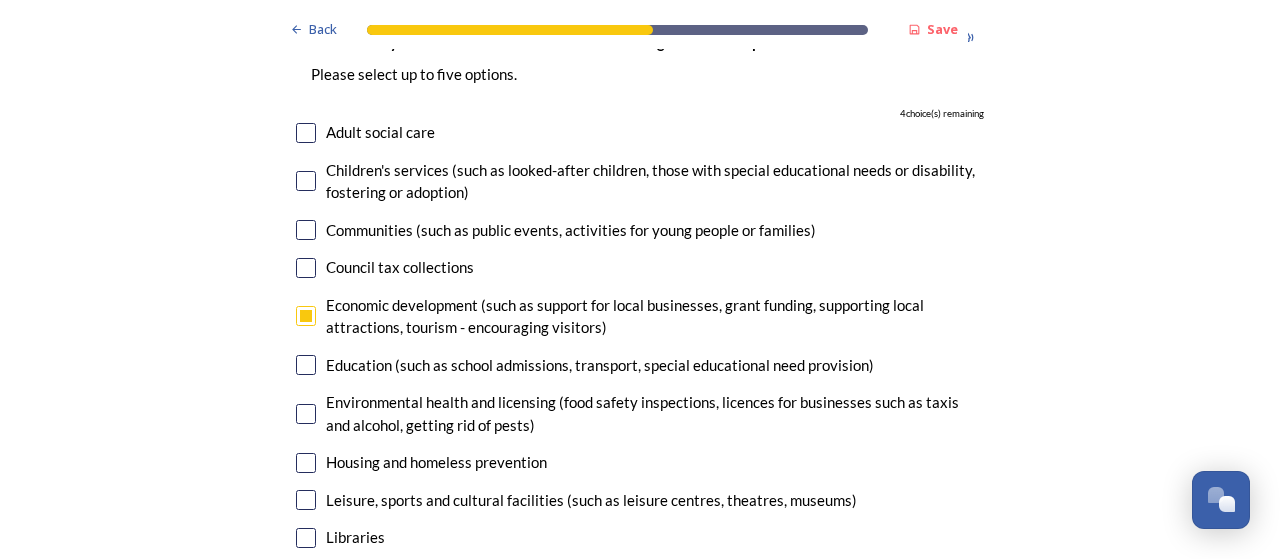 click at bounding box center [306, 365] 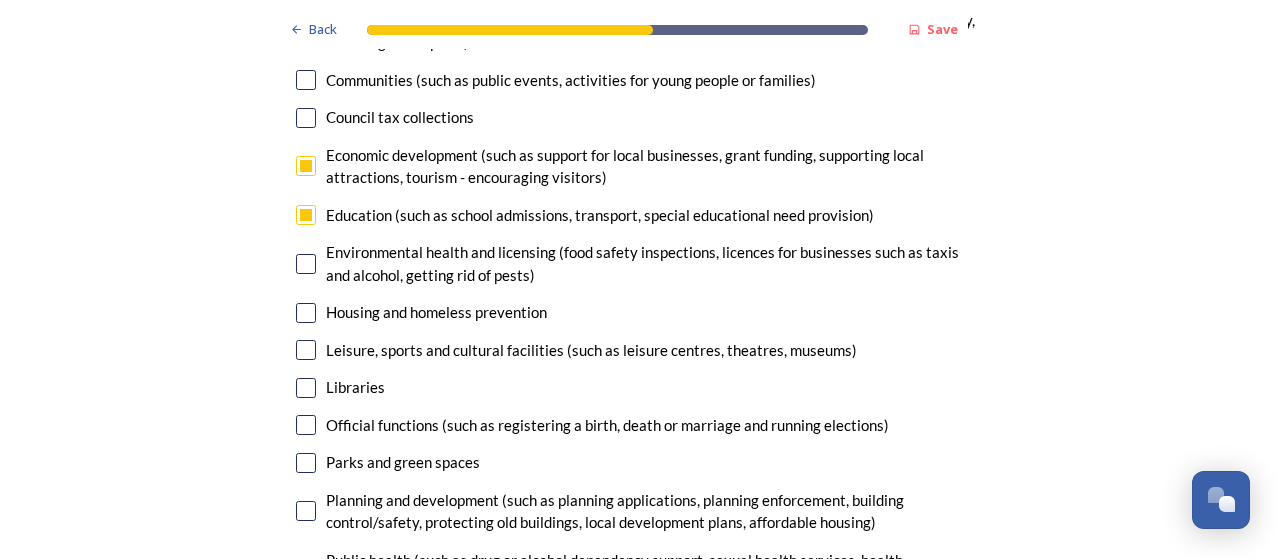 scroll, scrollTop: 4928, scrollLeft: 0, axis: vertical 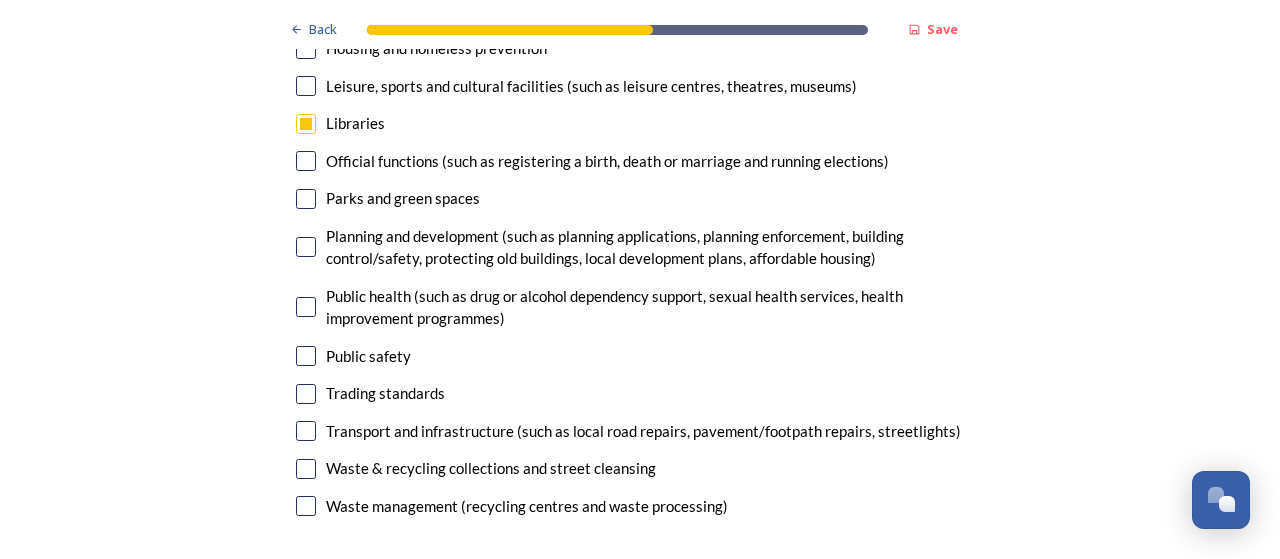 click on "Transport and infrastructure (such as local road repairs, pavement/footpath repairs, streetlights)" at bounding box center [640, 431] 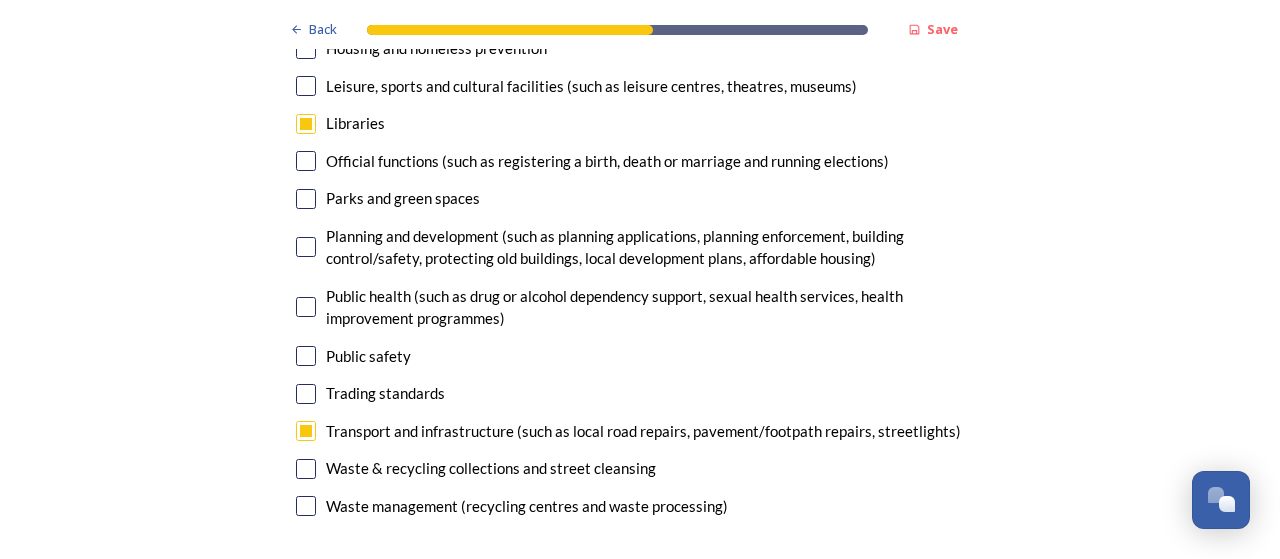 checkbox on "true" 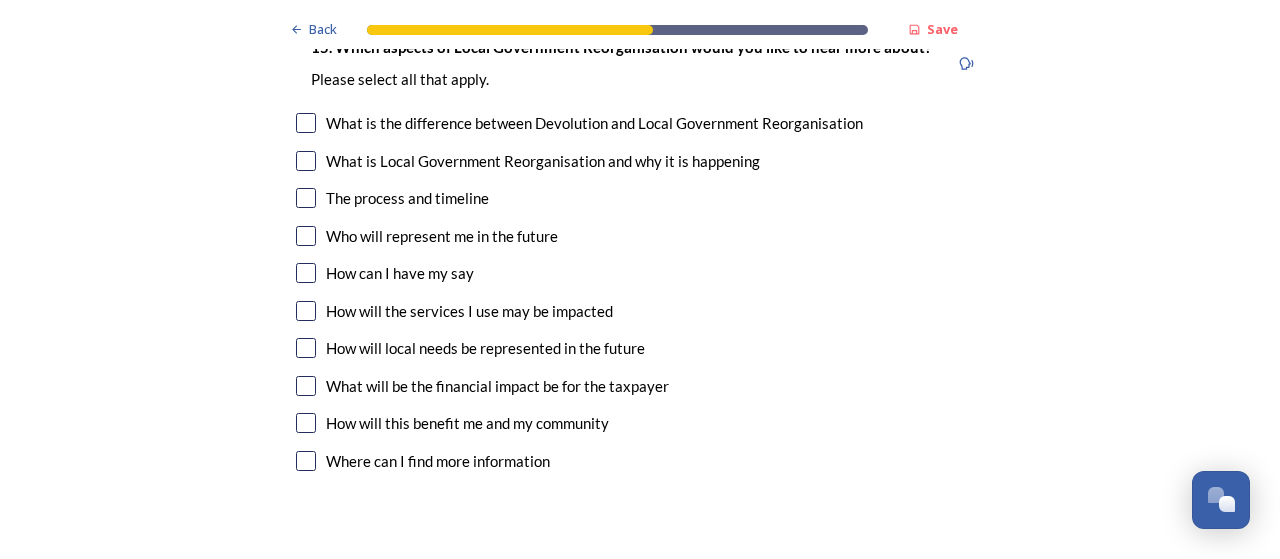 scroll, scrollTop: 5771, scrollLeft: 0, axis: vertical 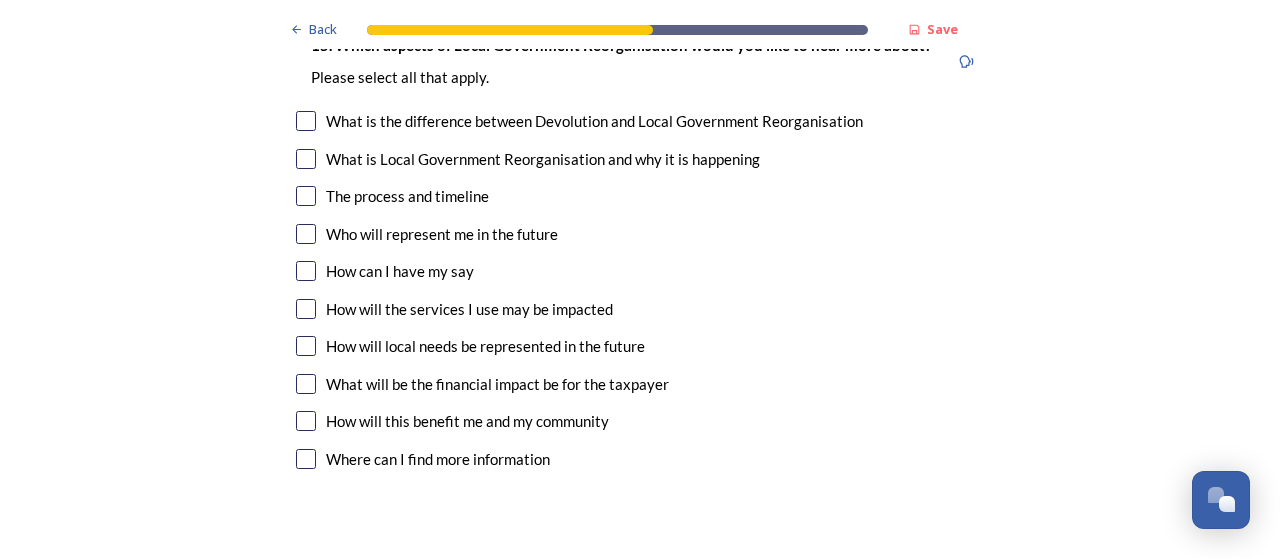 click on "How will local needs be represented in the future" at bounding box center [640, 346] 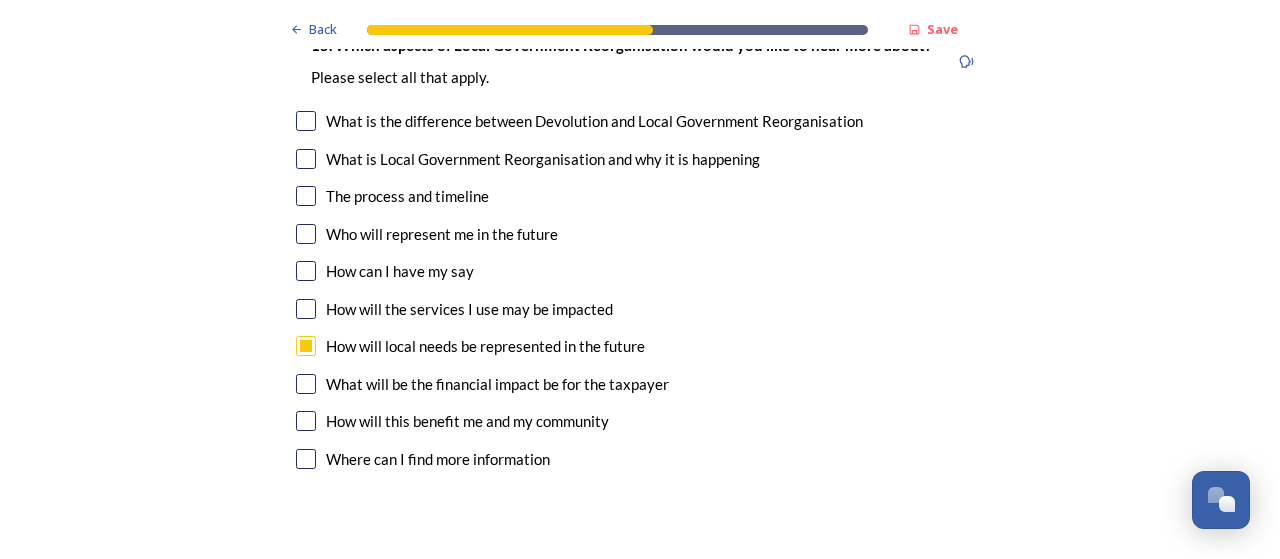 click at bounding box center [306, 421] 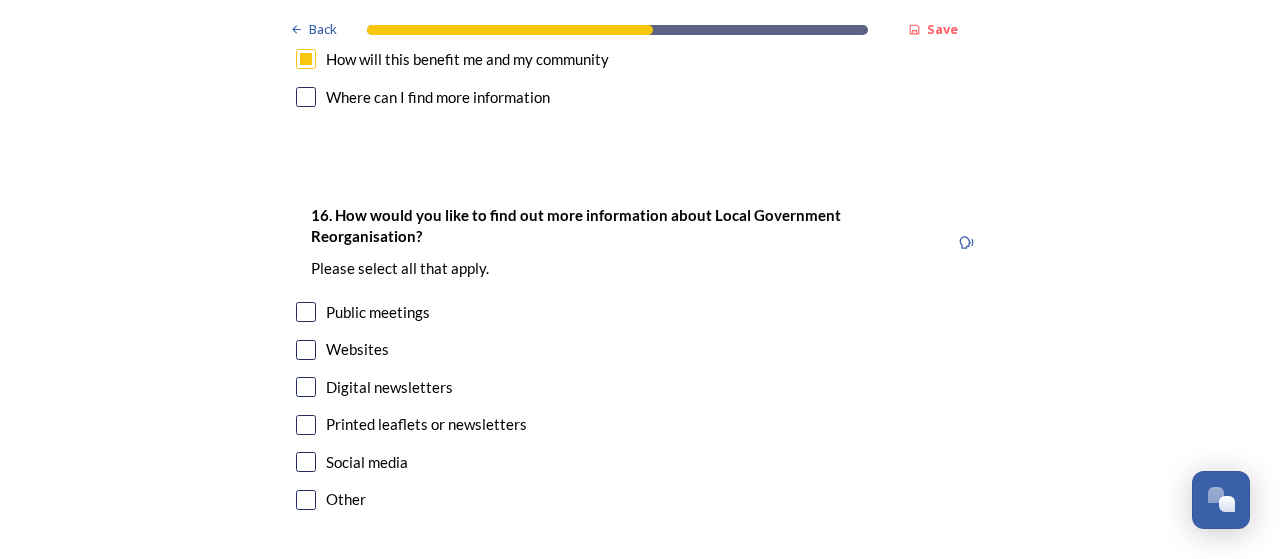 scroll, scrollTop: 6133, scrollLeft: 0, axis: vertical 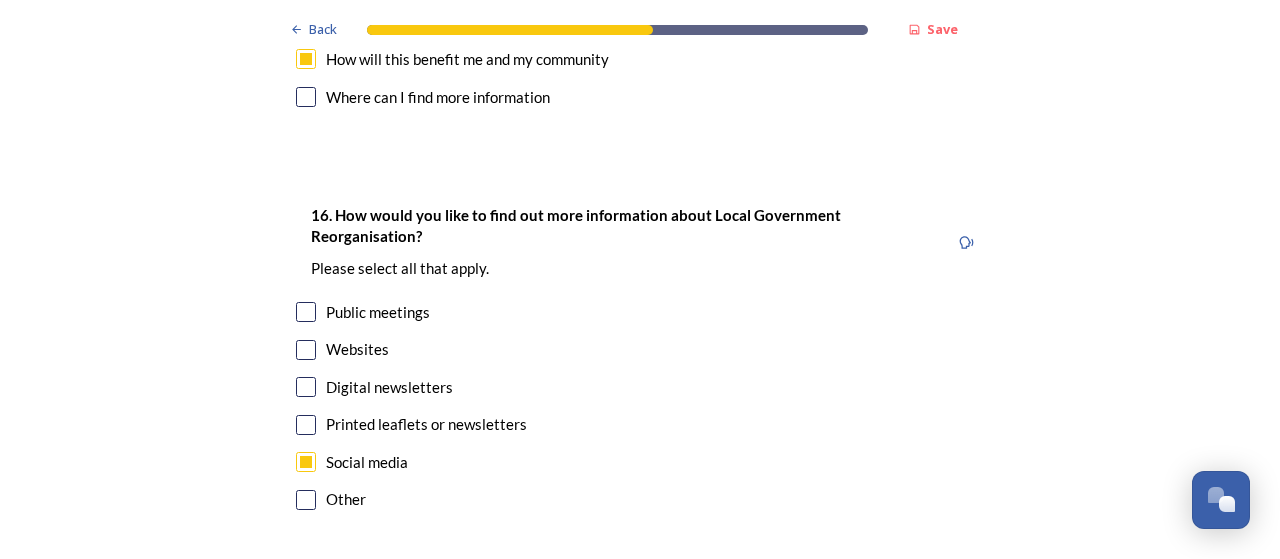 checkbox on "true" 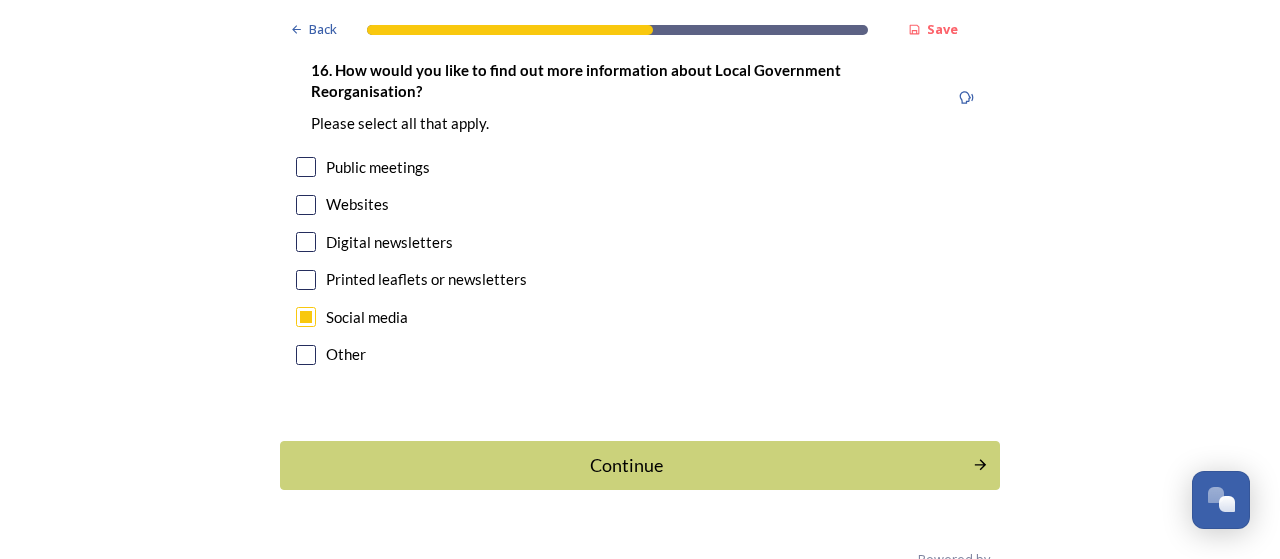 scroll, scrollTop: 6318, scrollLeft: 0, axis: vertical 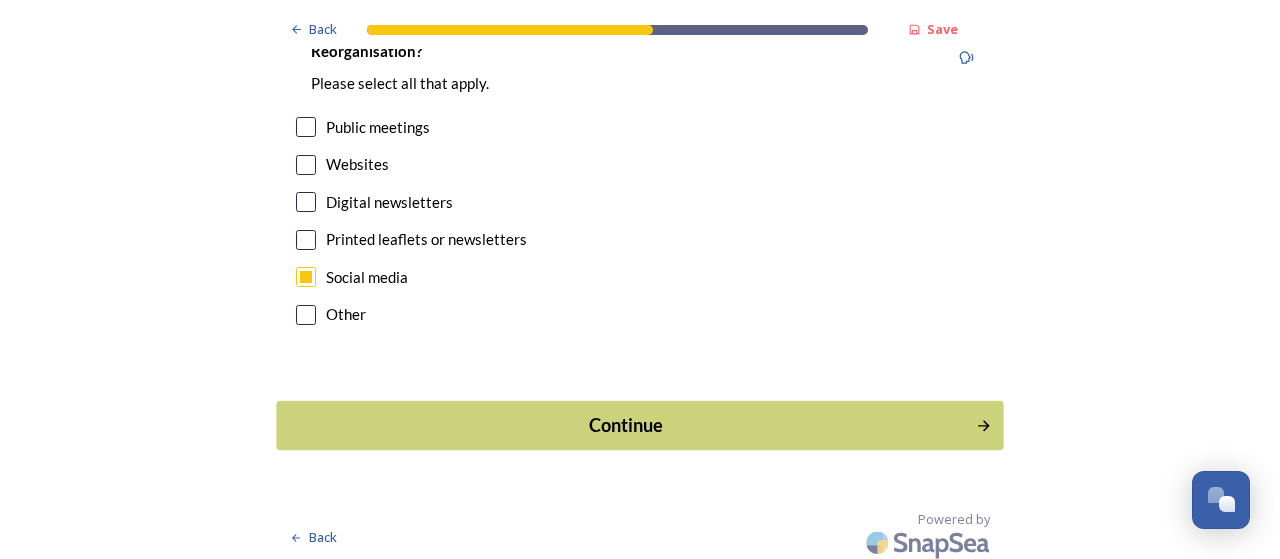 click on "Continue" at bounding box center [626, 425] 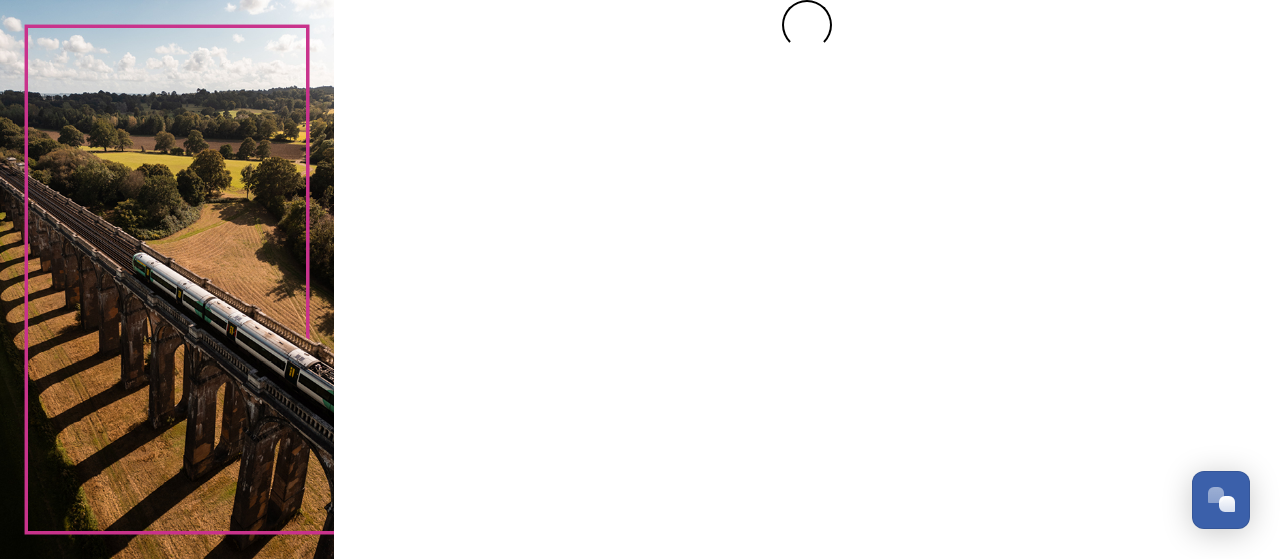 scroll, scrollTop: 0, scrollLeft: 0, axis: both 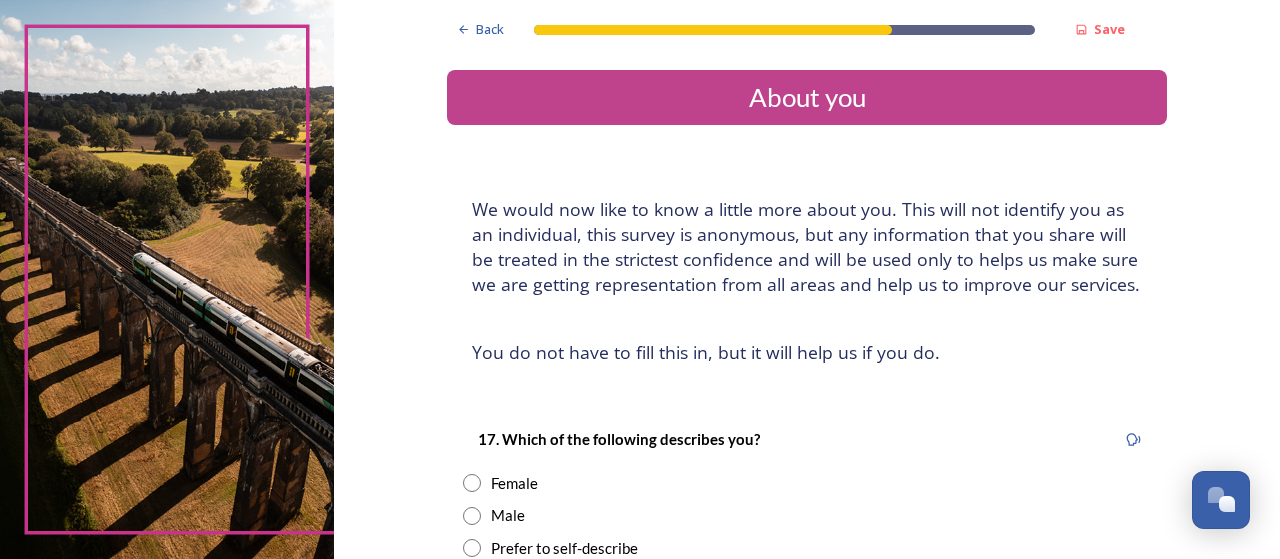 click at bounding box center [472, 483] 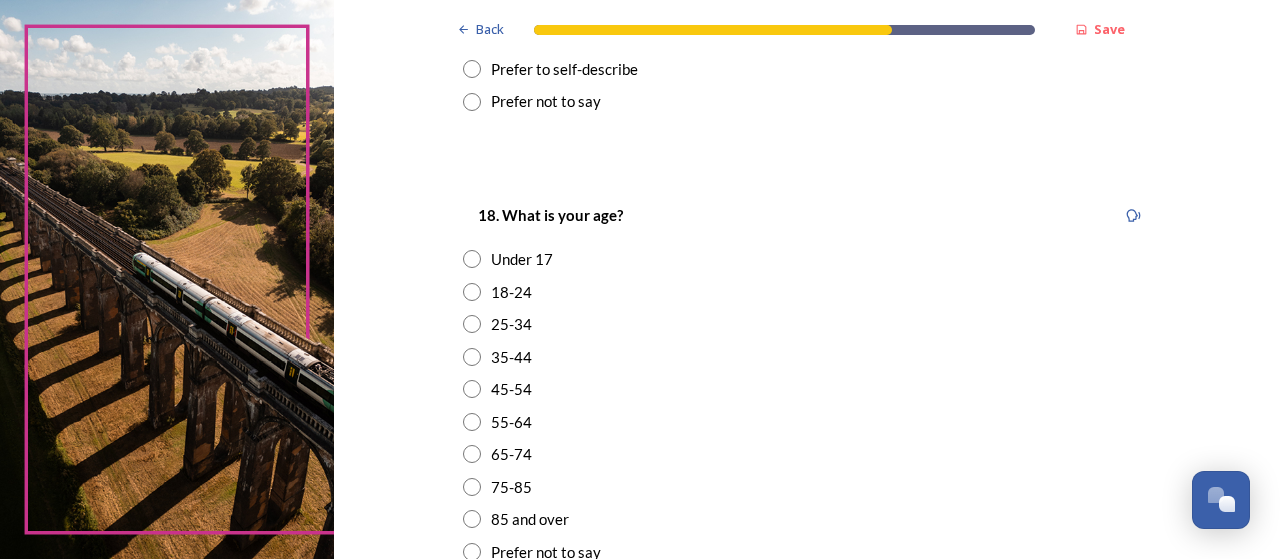 scroll, scrollTop: 486, scrollLeft: 0, axis: vertical 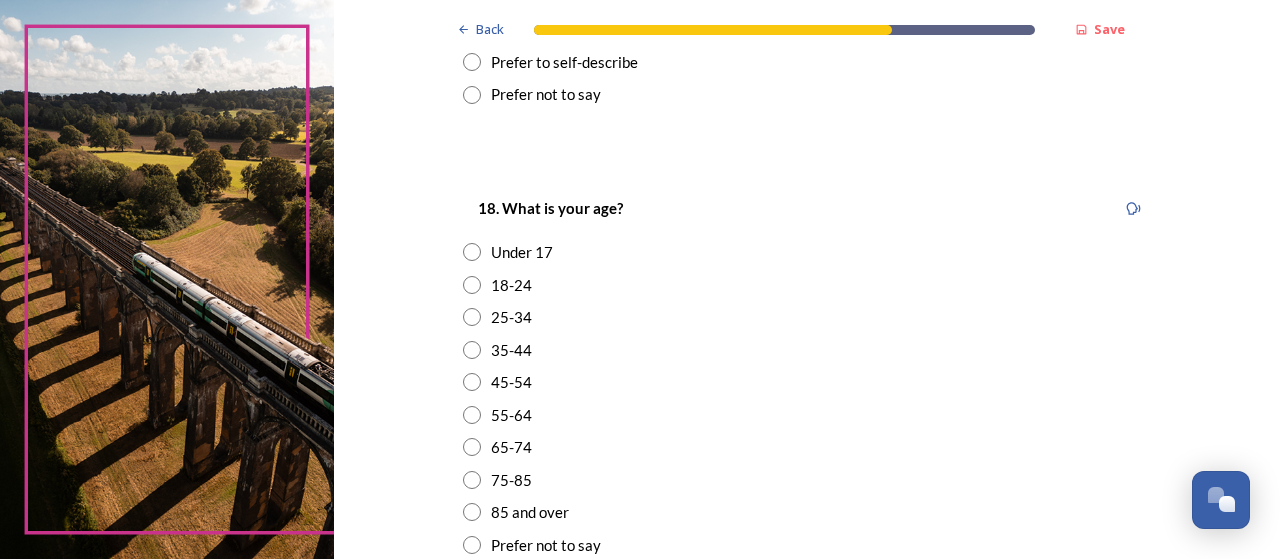 click at bounding box center (472, 350) 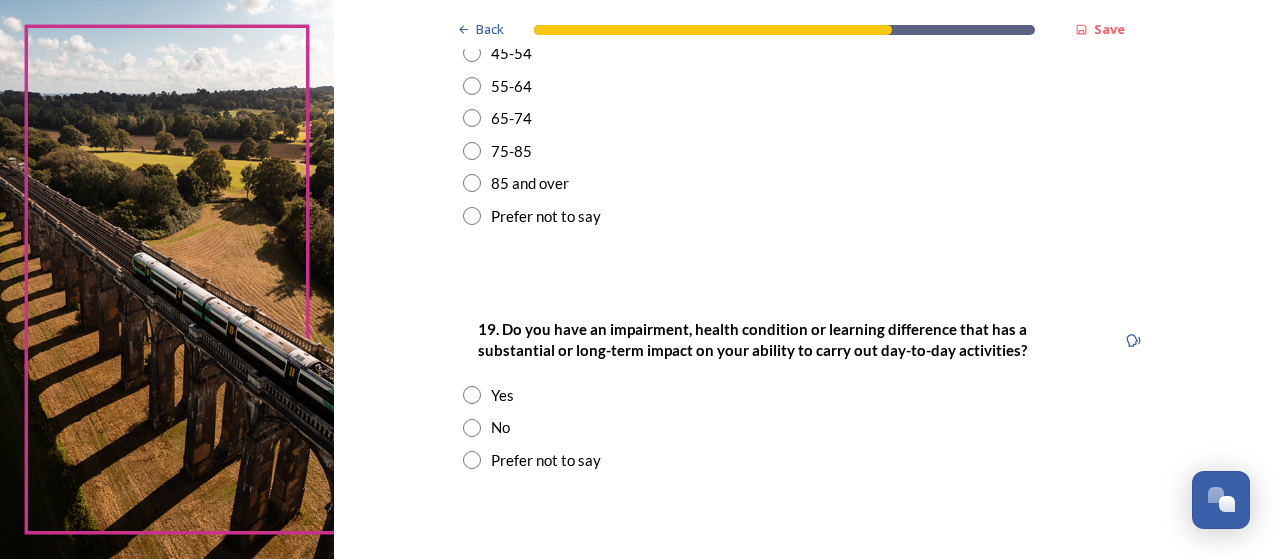 scroll, scrollTop: 846, scrollLeft: 0, axis: vertical 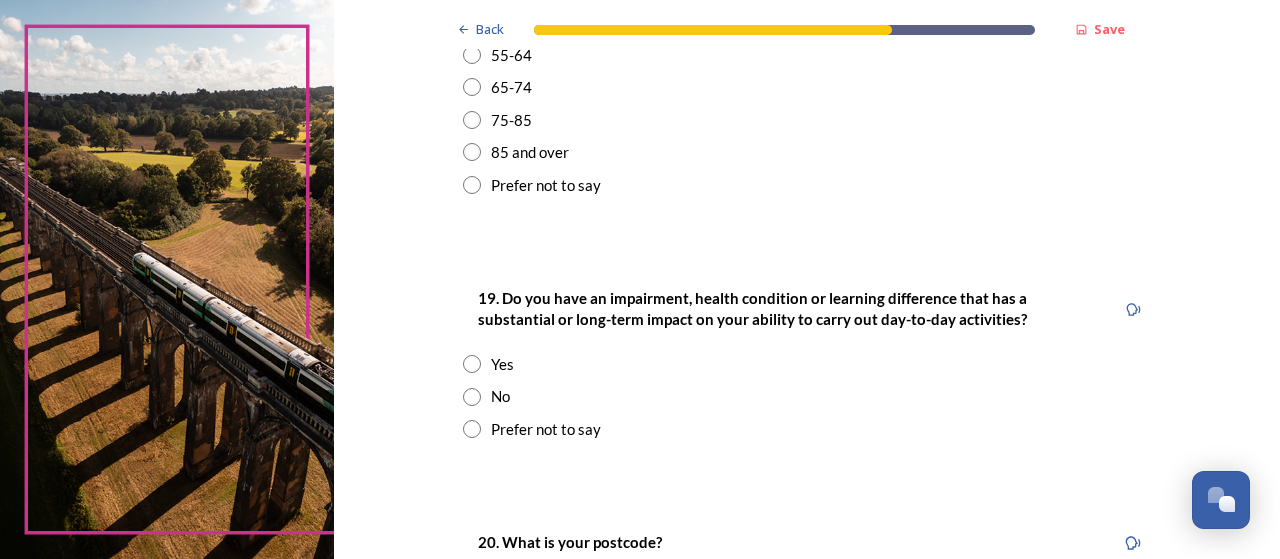 click at bounding box center [472, 397] 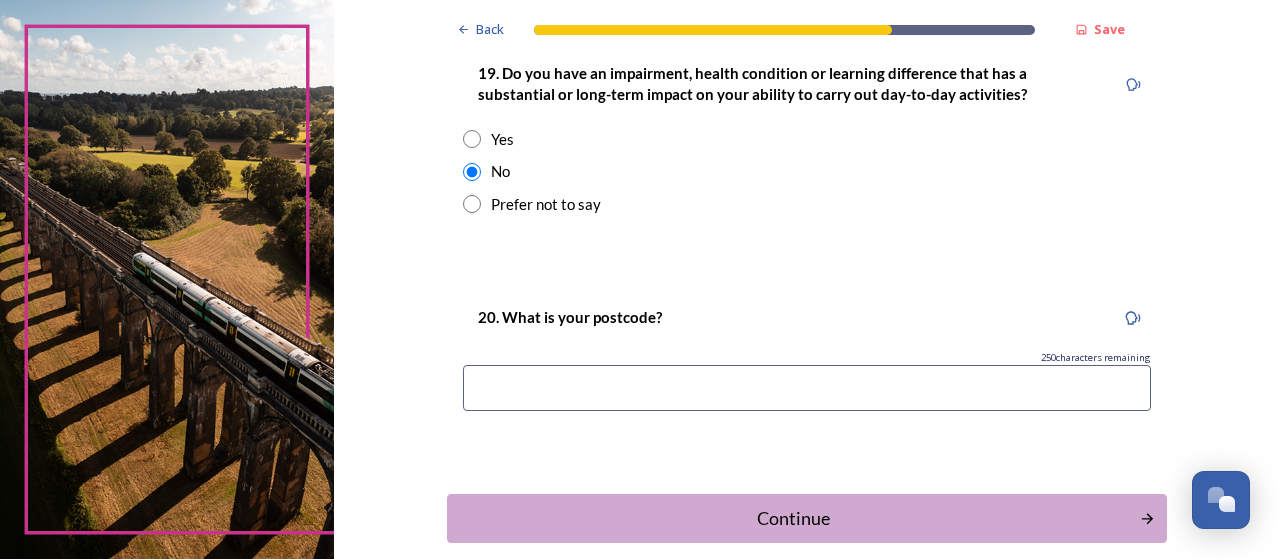 scroll, scrollTop: 1087, scrollLeft: 0, axis: vertical 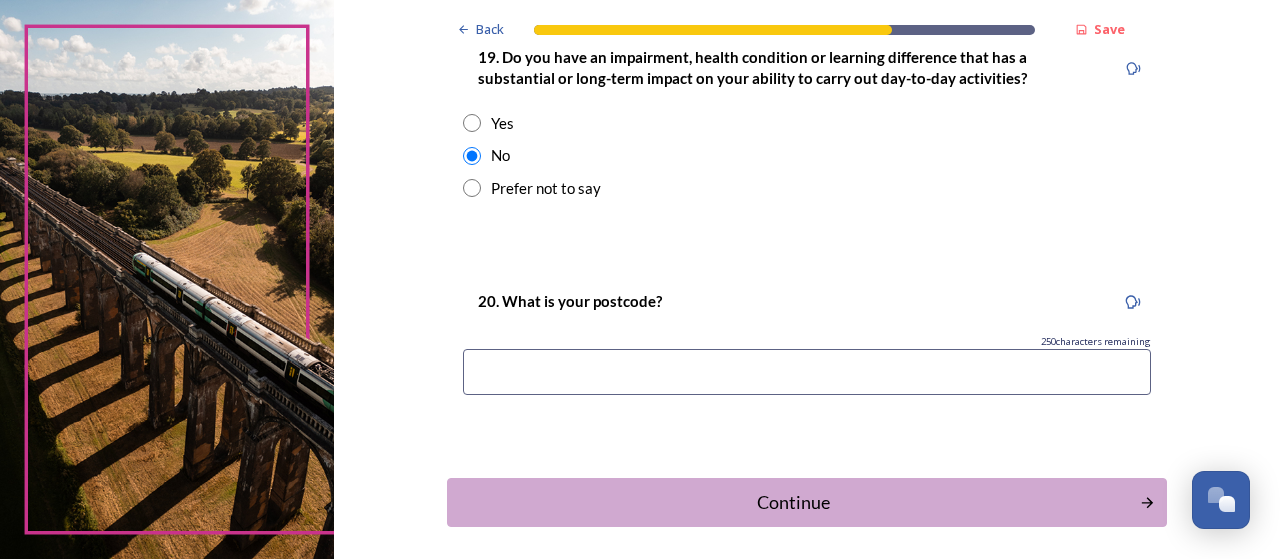 click at bounding box center (807, 372) 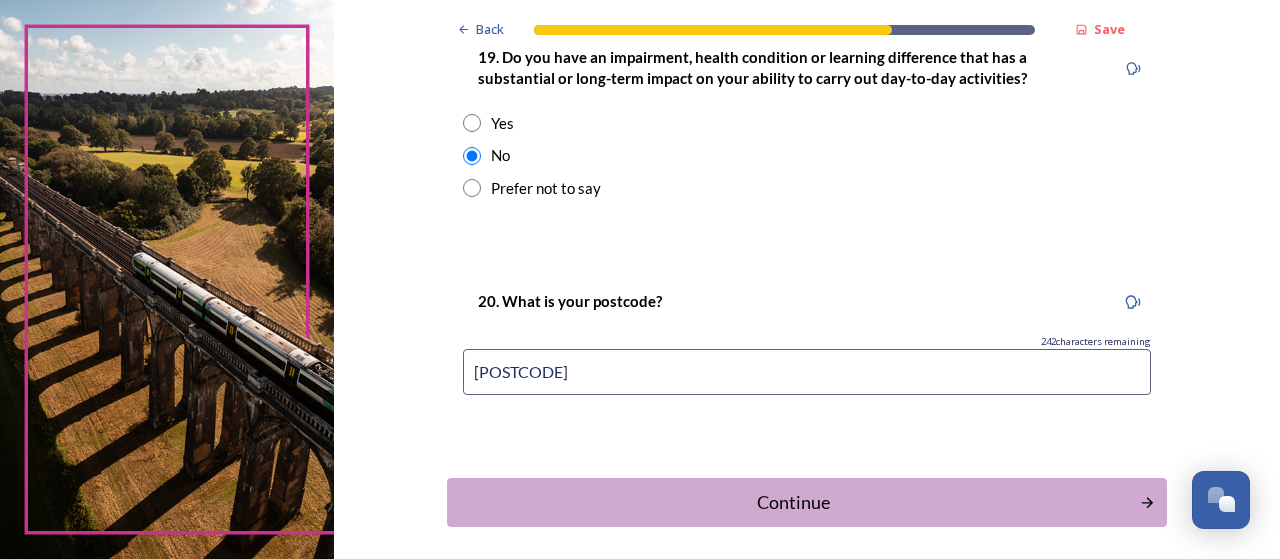 scroll, scrollTop: 1169, scrollLeft: 0, axis: vertical 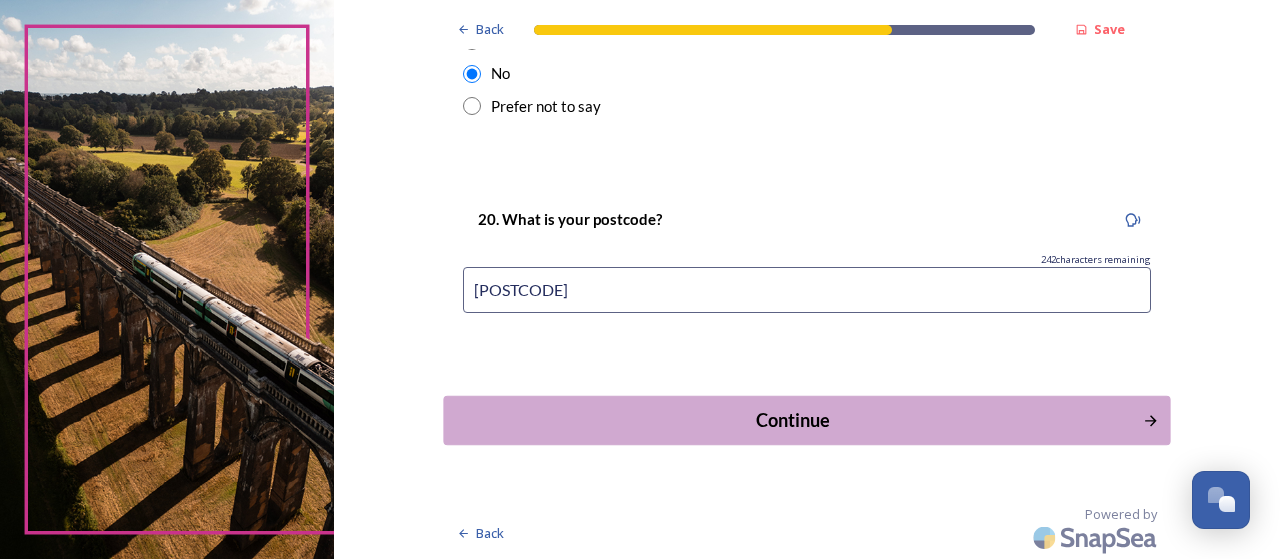 type on "[POSTCODE]" 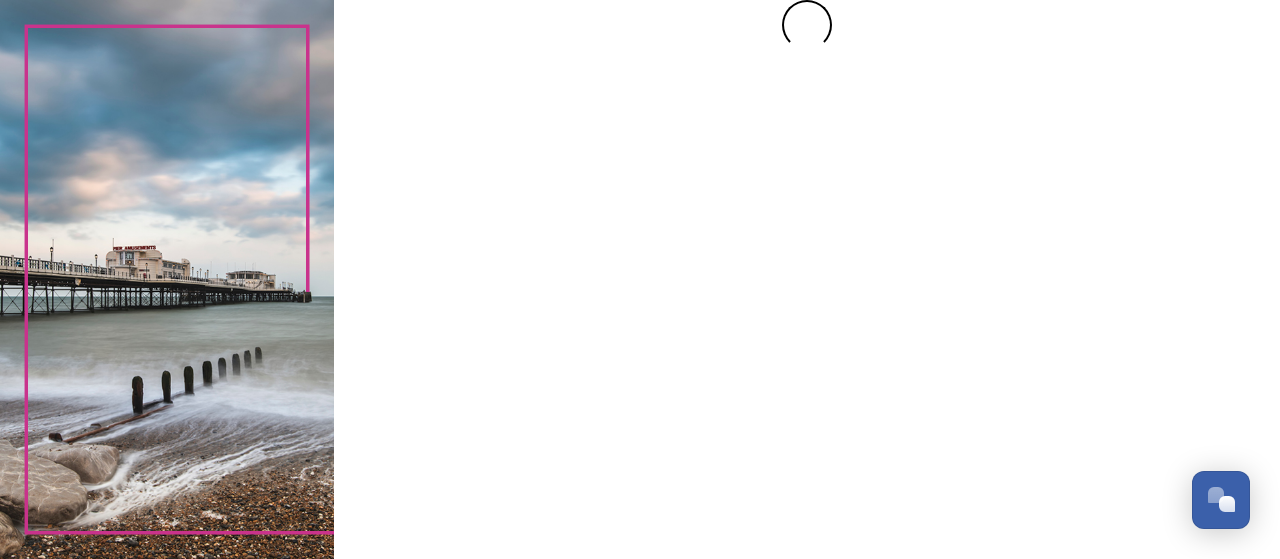 scroll, scrollTop: 0, scrollLeft: 0, axis: both 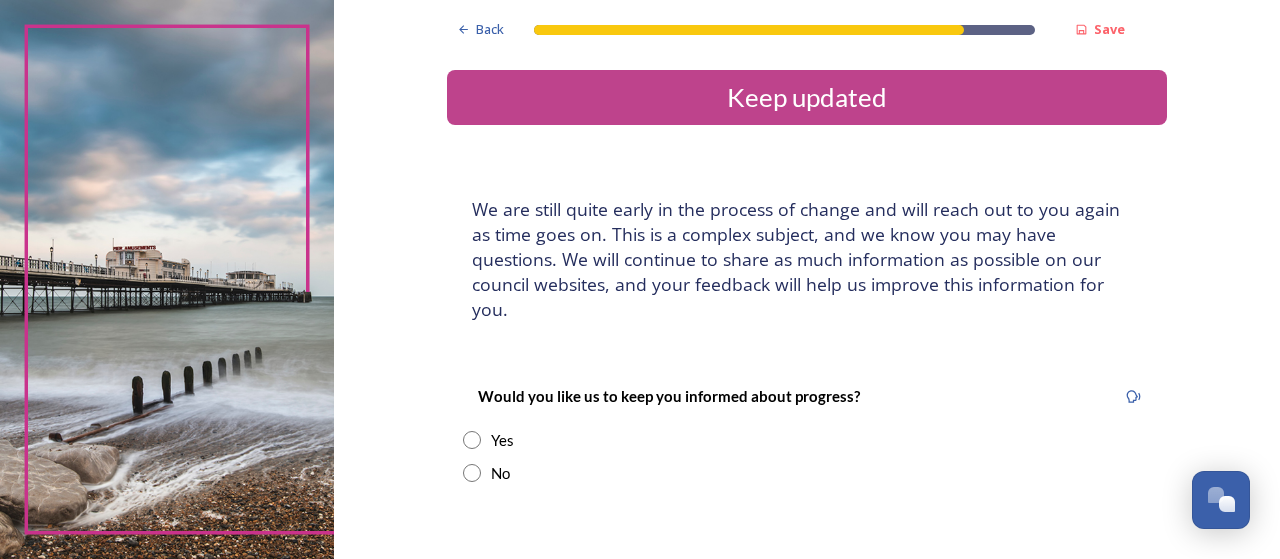 click at bounding box center (472, 473) 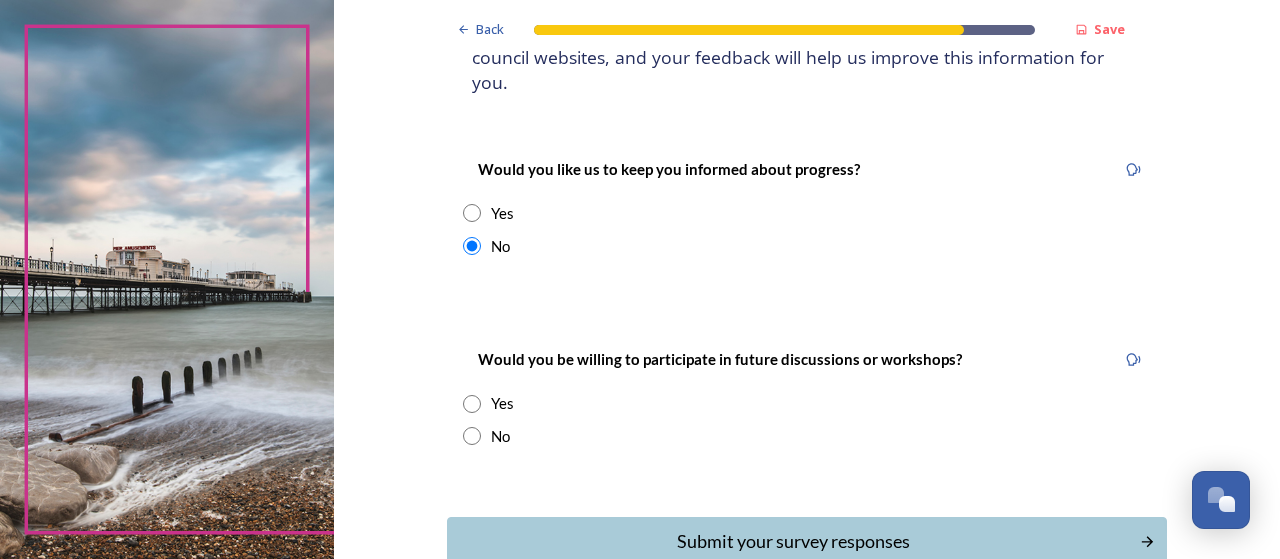 scroll, scrollTop: 228, scrollLeft: 0, axis: vertical 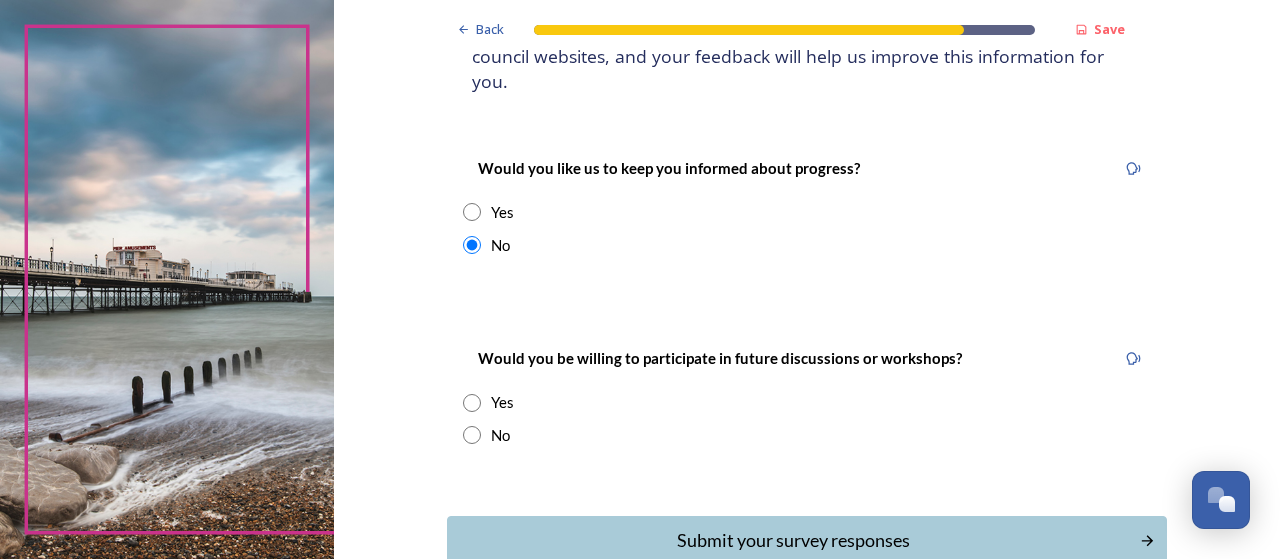click at bounding box center (472, 435) 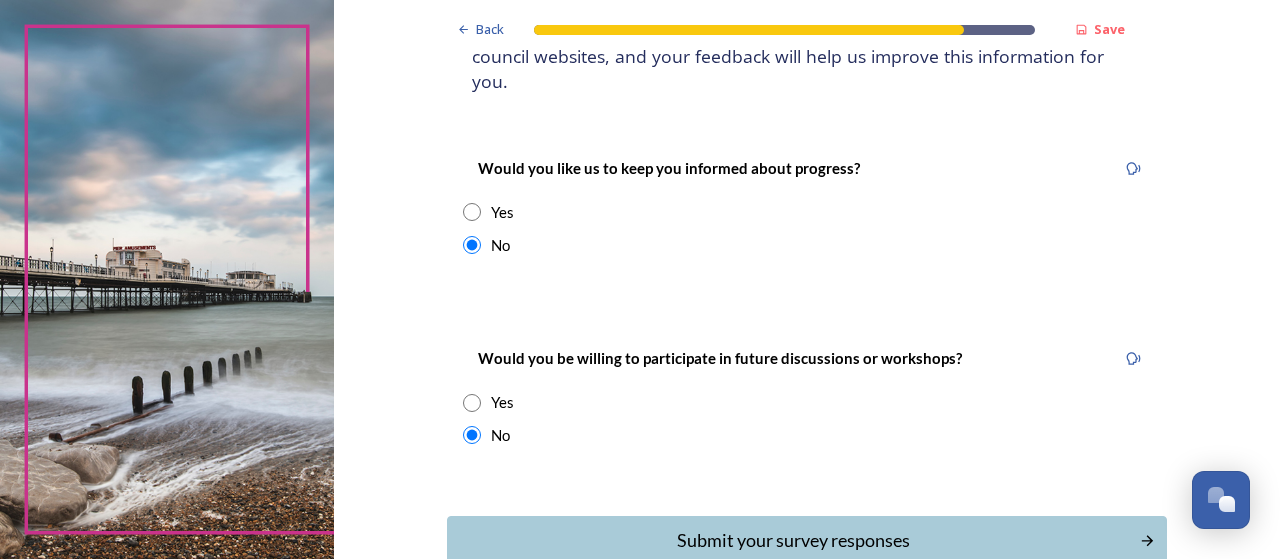 scroll, scrollTop: 324, scrollLeft: 0, axis: vertical 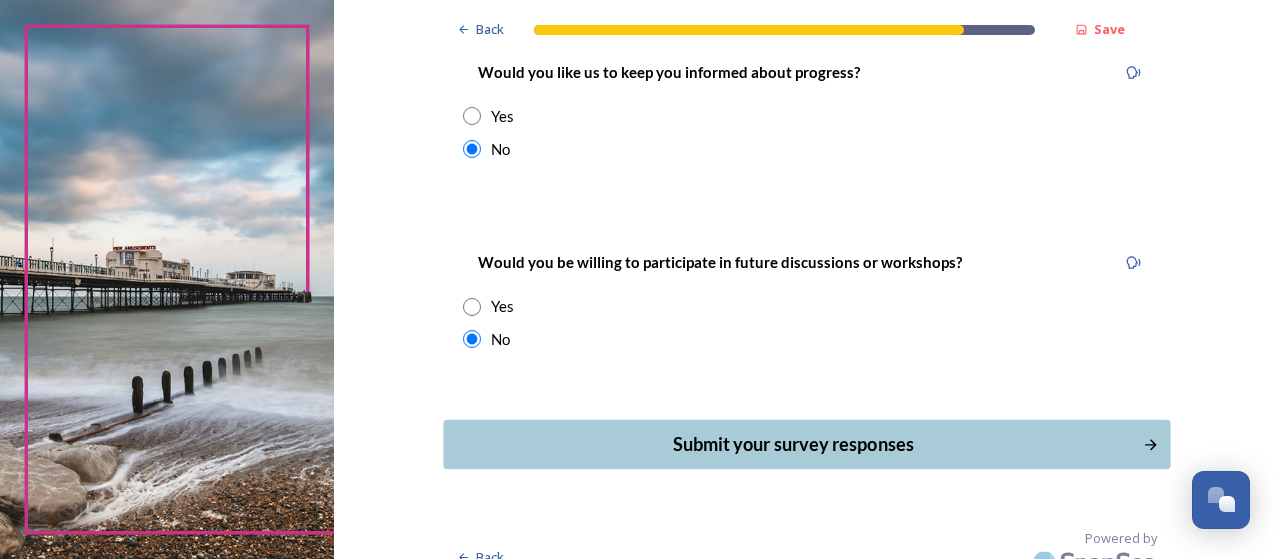 click on "Submit your survey responses" at bounding box center (793, 444) 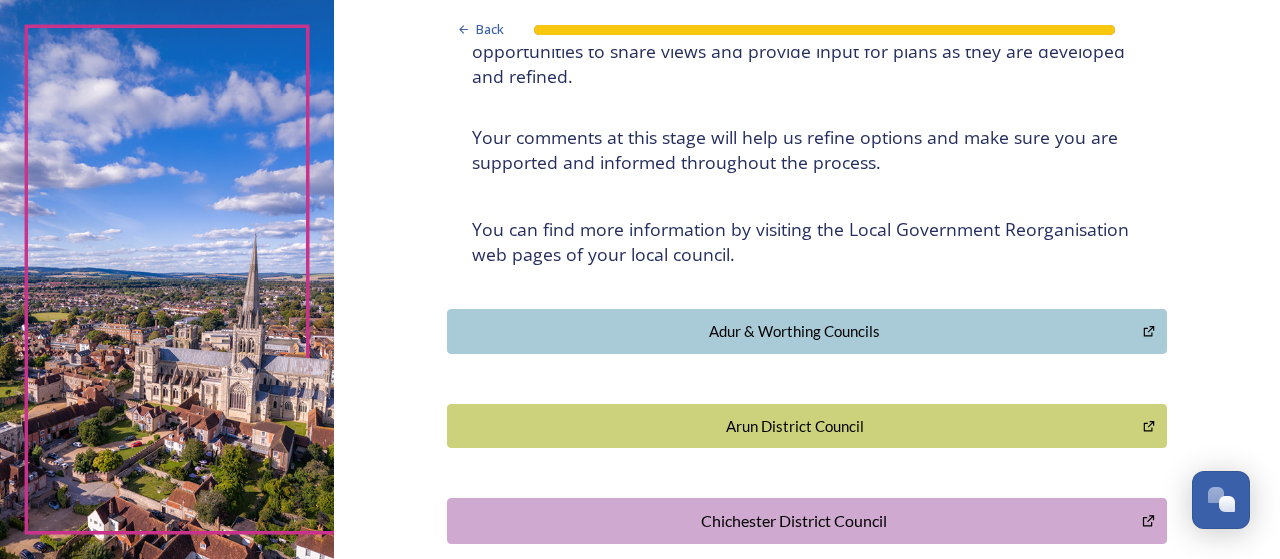 scroll, scrollTop: 0, scrollLeft: 0, axis: both 